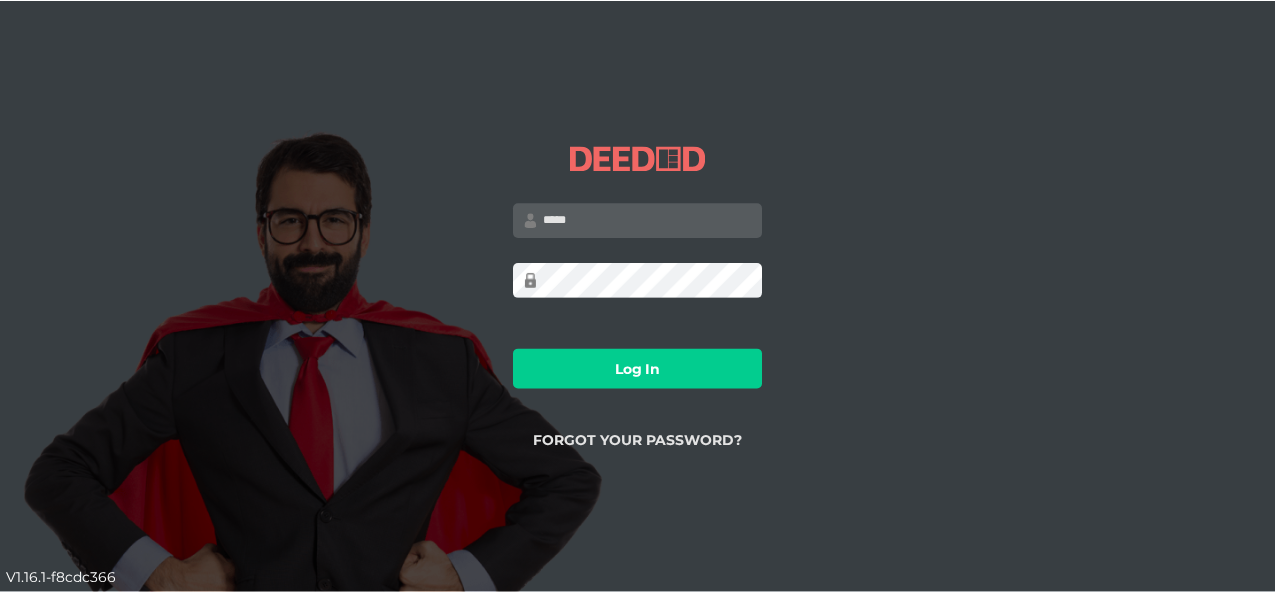 scroll, scrollTop: 0, scrollLeft: 0, axis: both 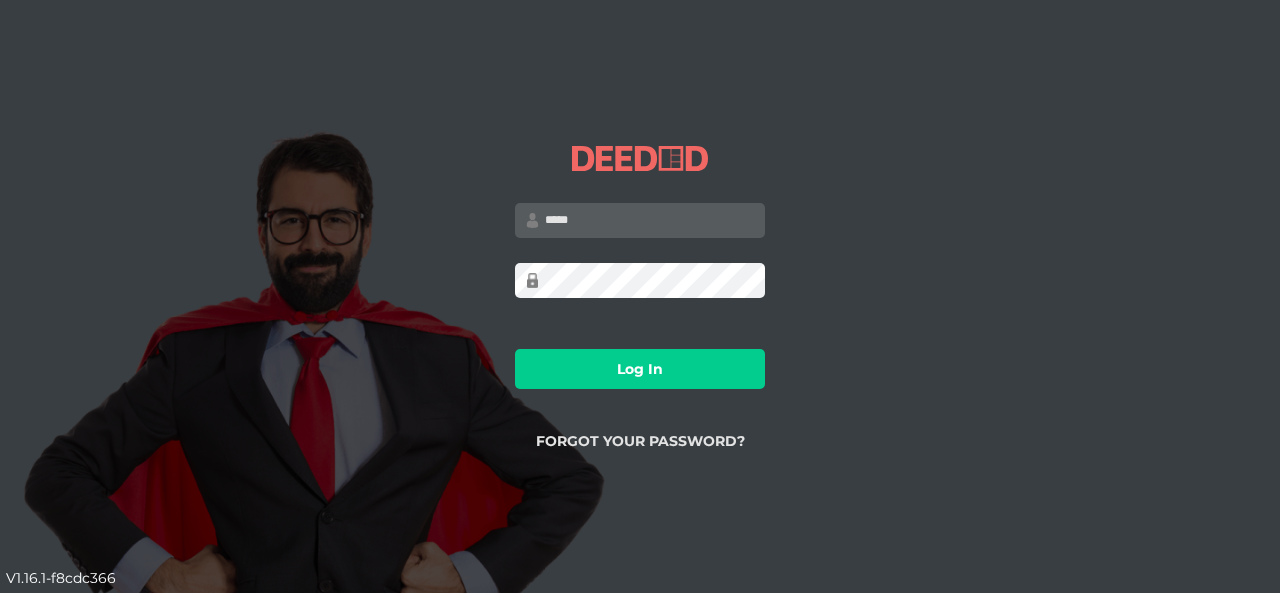 type on "**********" 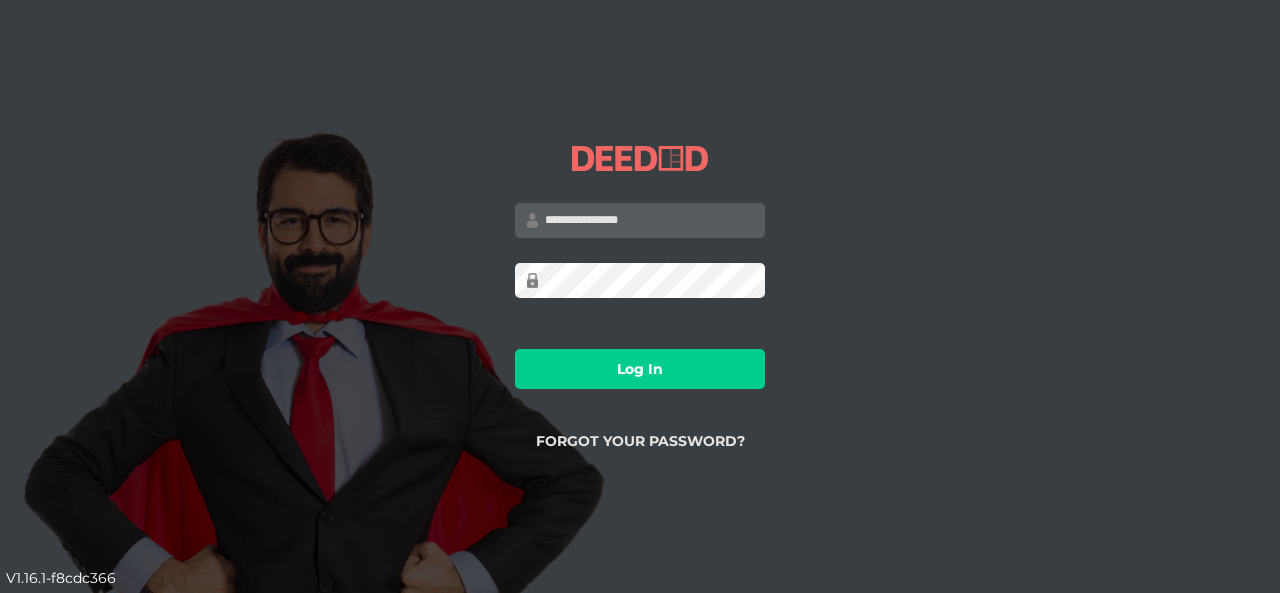 drag, startPoint x: 0, startPoint y: 0, endPoint x: 724, endPoint y: 212, distance: 754.40045 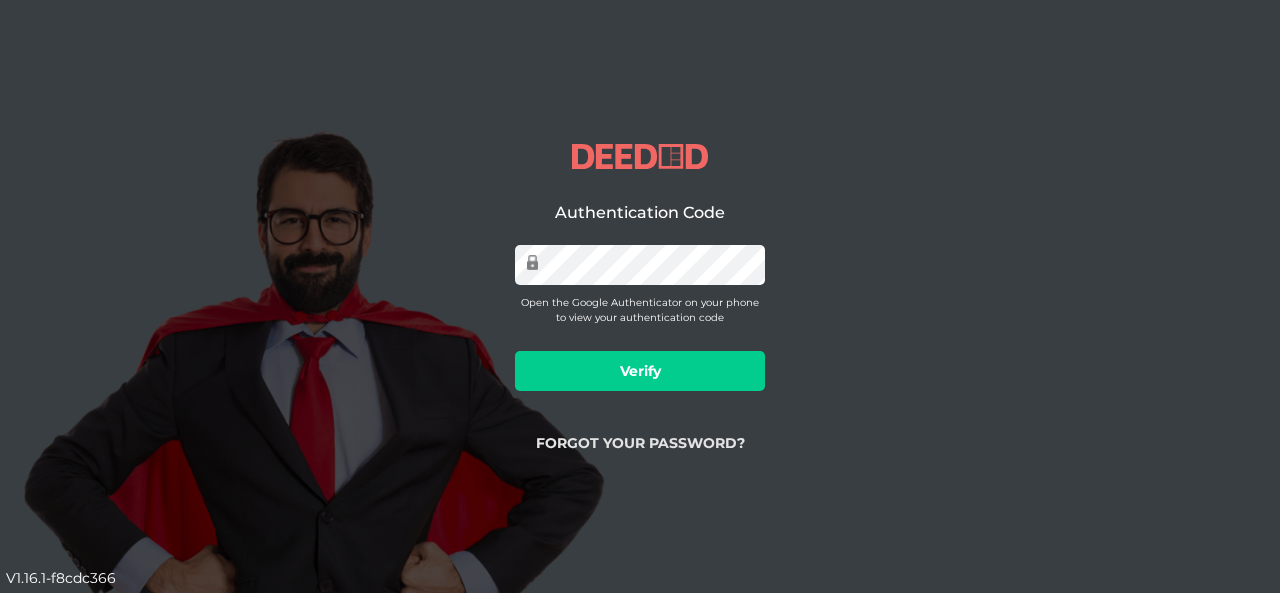 click on "Verify" at bounding box center [640, 371] 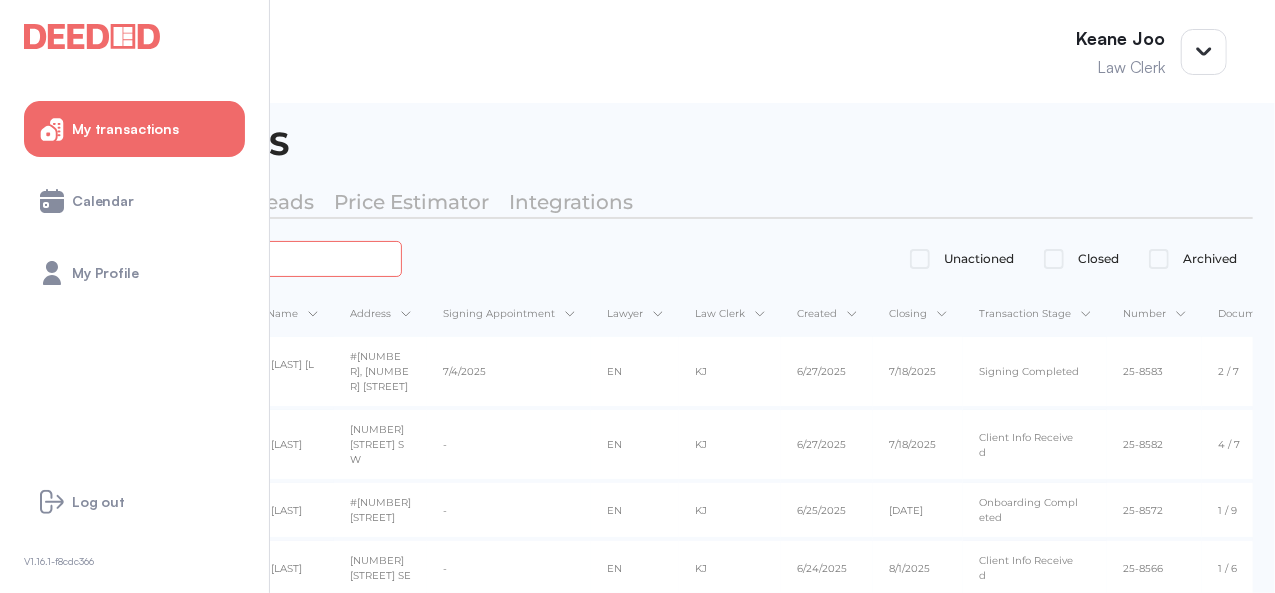 click at bounding box center [224, 258] 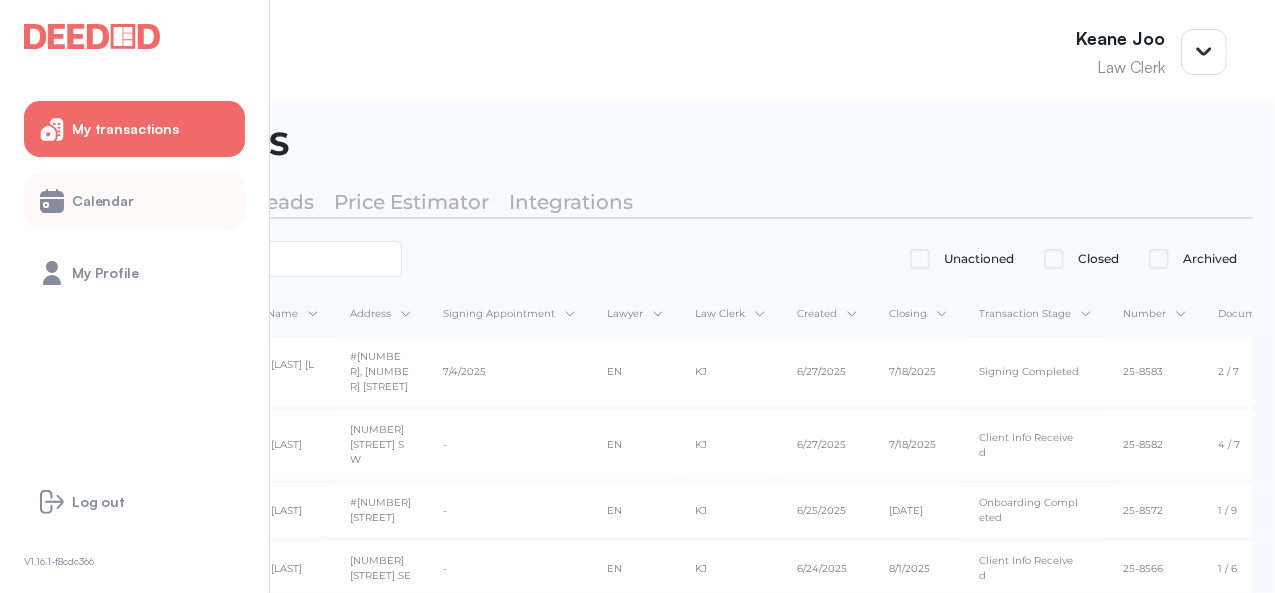click on "Calendar" at bounding box center [103, 201] 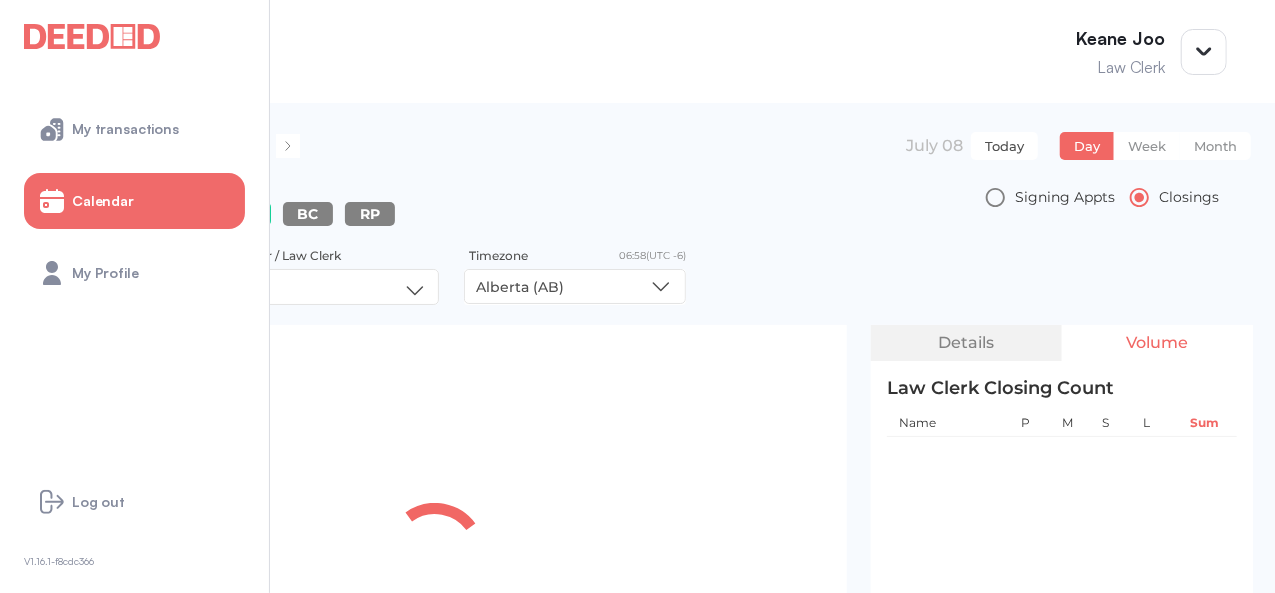 click on "Today" at bounding box center [1004, 146] 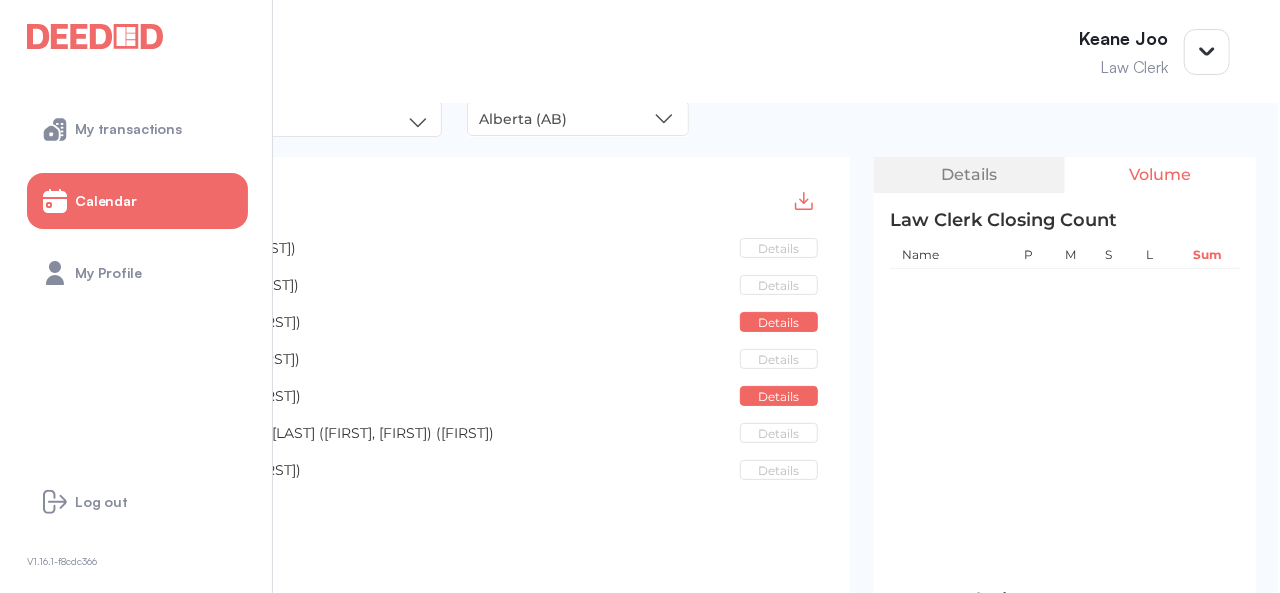 scroll, scrollTop: 200, scrollLeft: 0, axis: vertical 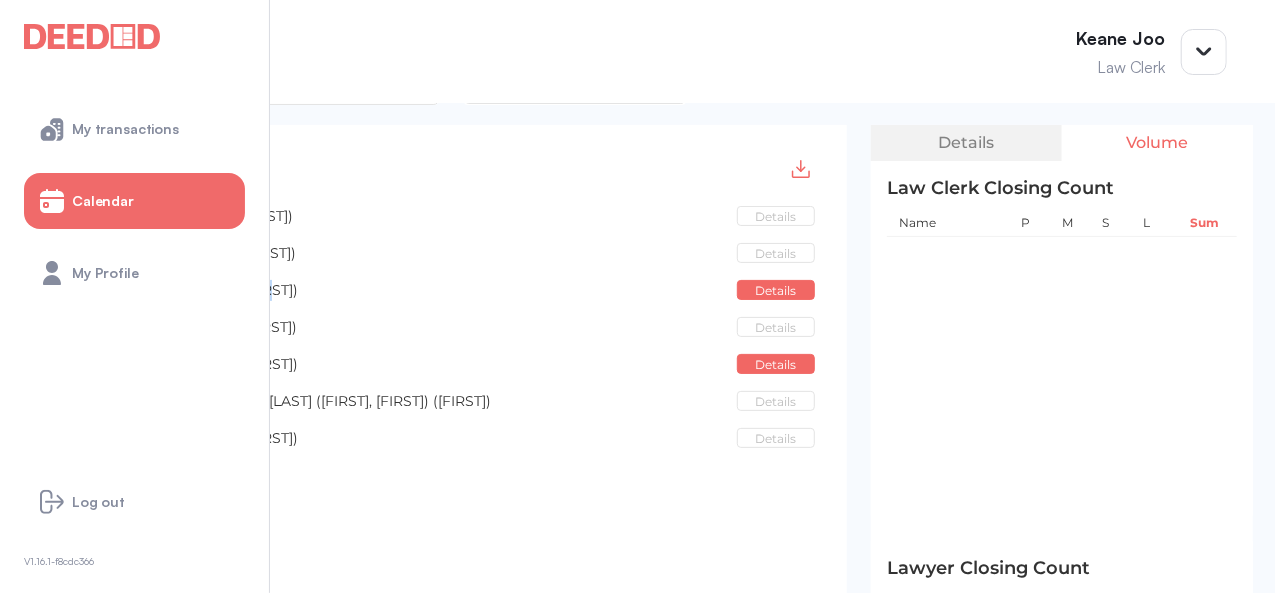 drag, startPoint x: 332, startPoint y: 299, endPoint x: 576, endPoint y: 288, distance: 244.24782 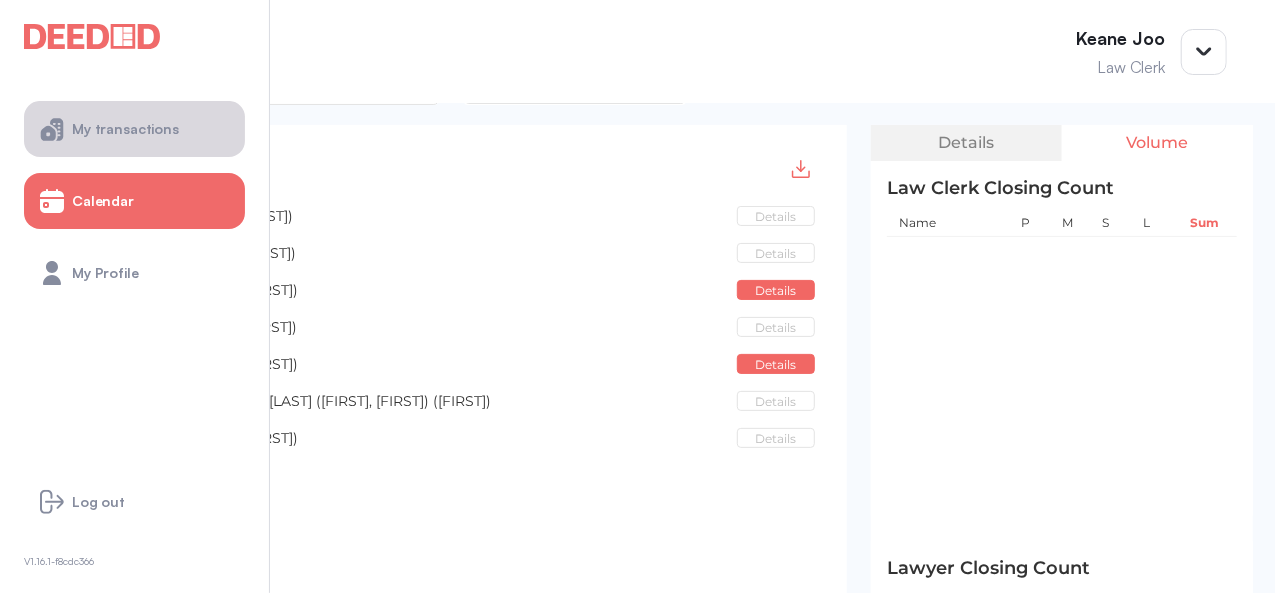 click on "My transactions" at bounding box center [134, 129] 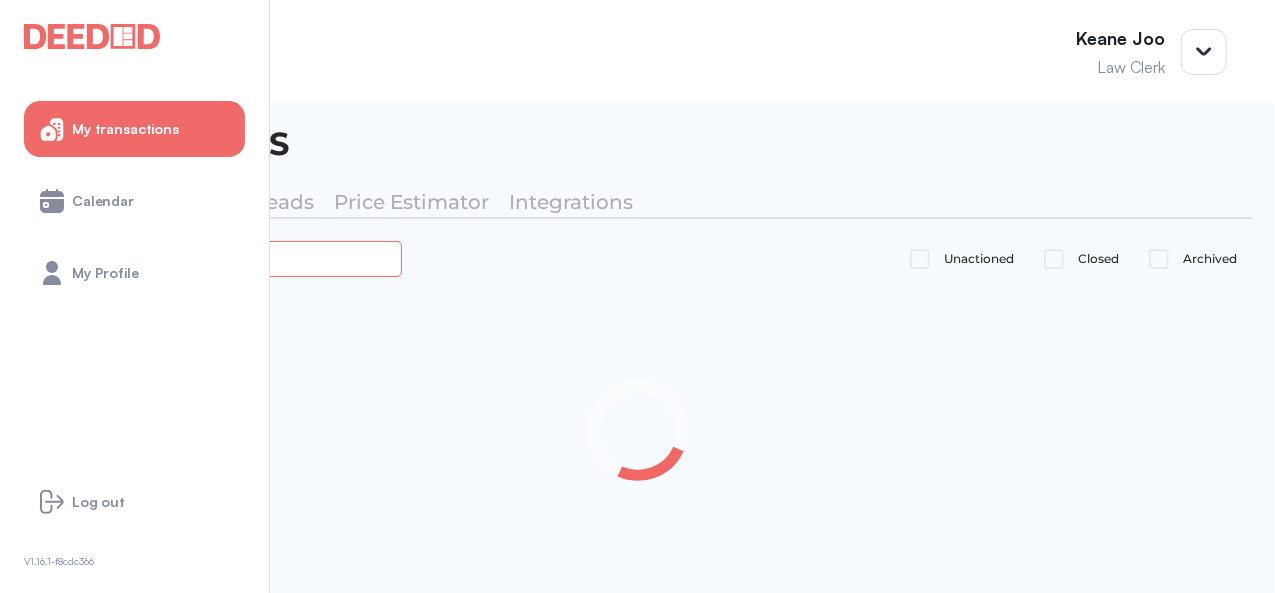 drag, startPoint x: 482, startPoint y: 255, endPoint x: 494, endPoint y: 259, distance: 12.649111 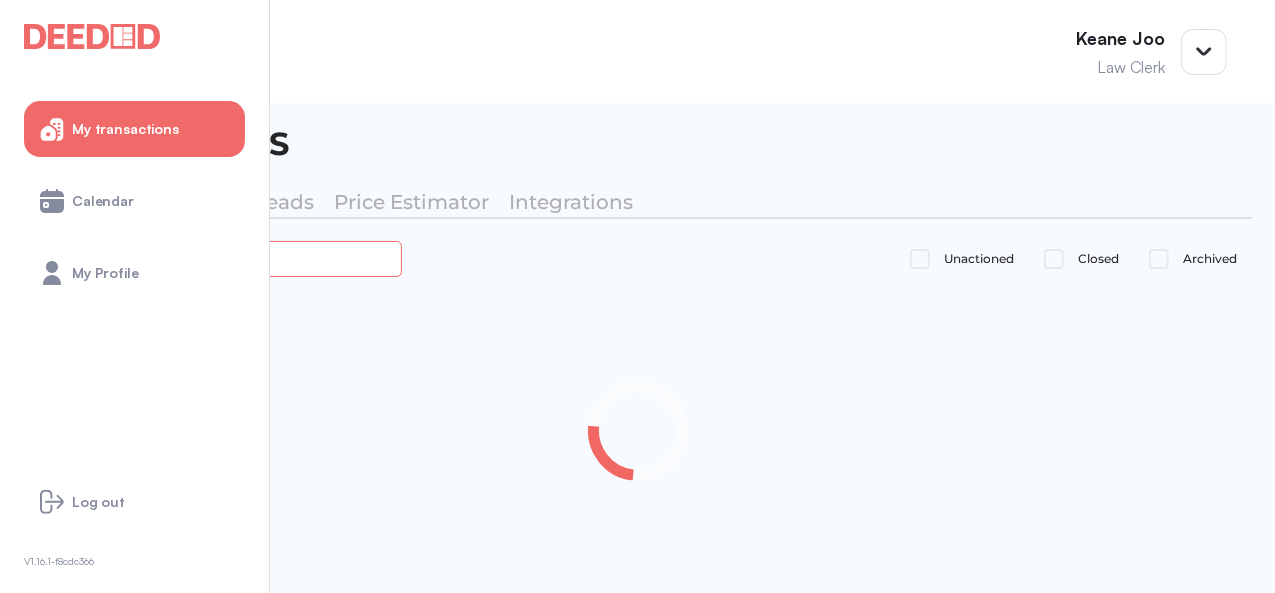 click at bounding box center [224, 258] 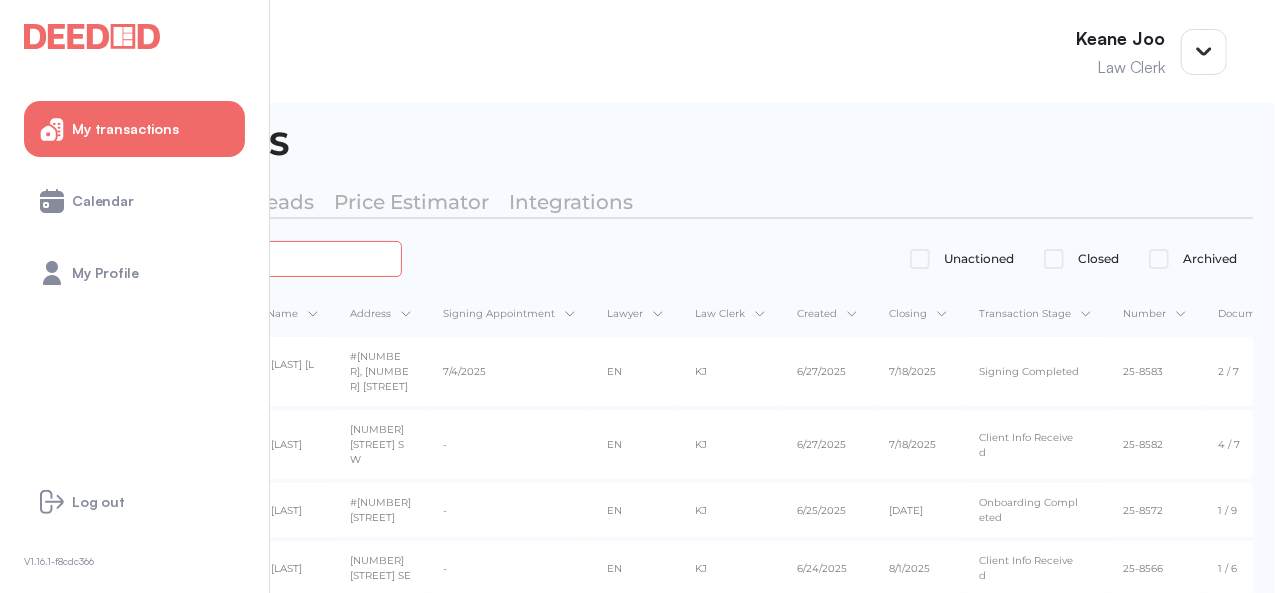 type on "******" 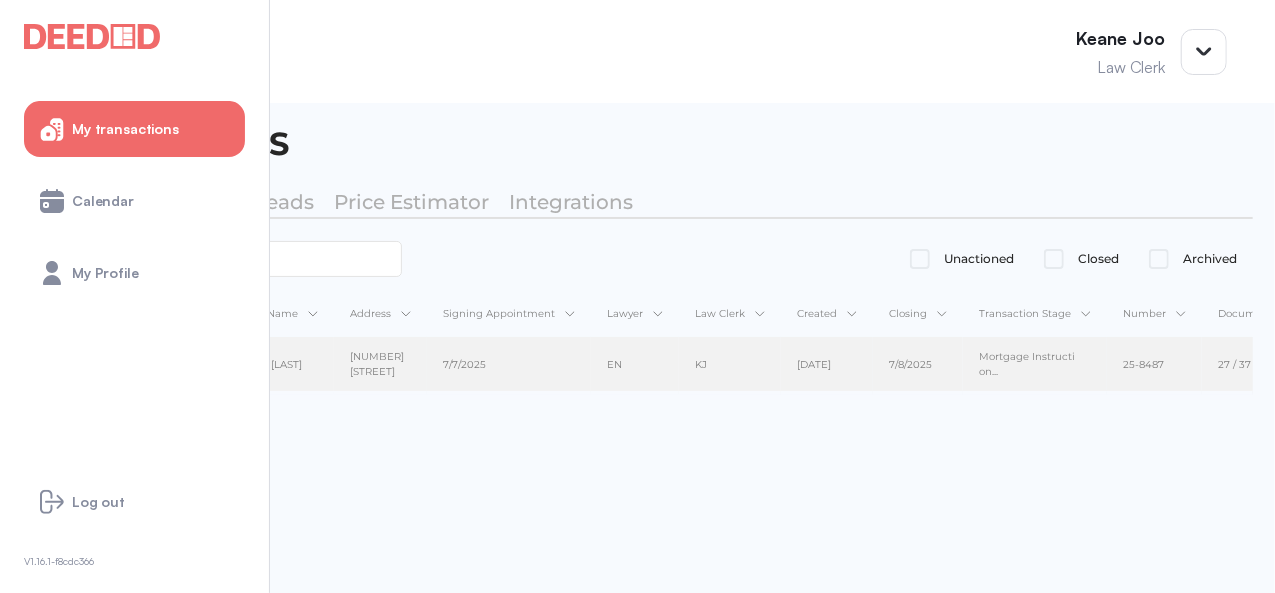 click on "[NUMBER] [STREET]" at bounding box center [380, 364] 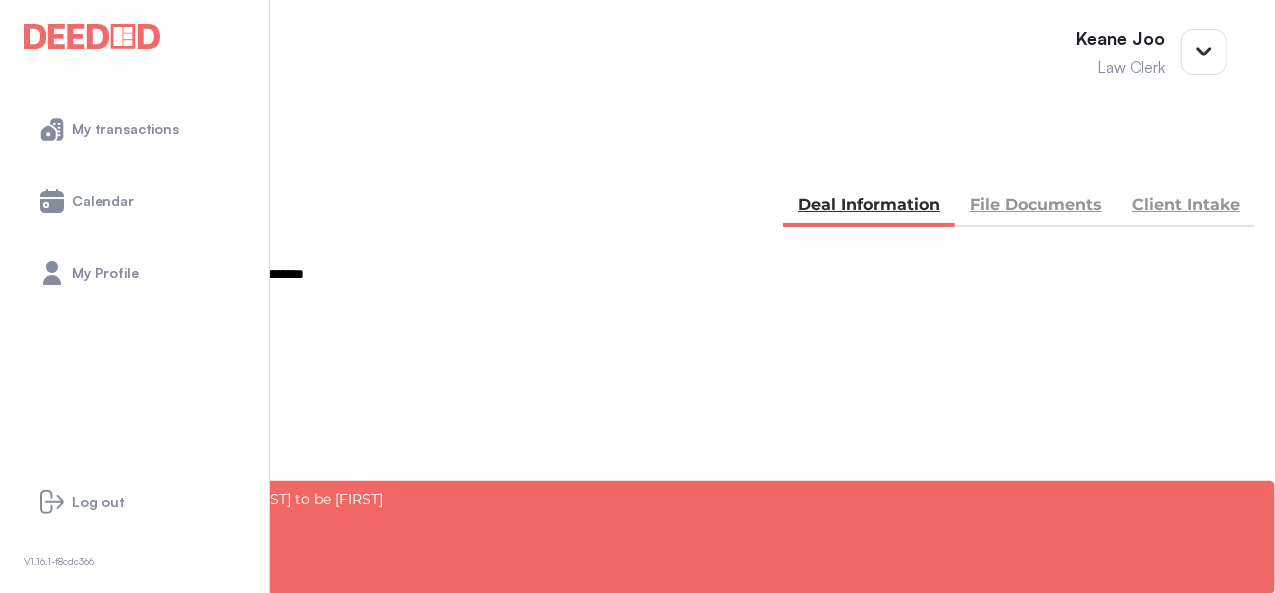 click at bounding box center [60, 421] 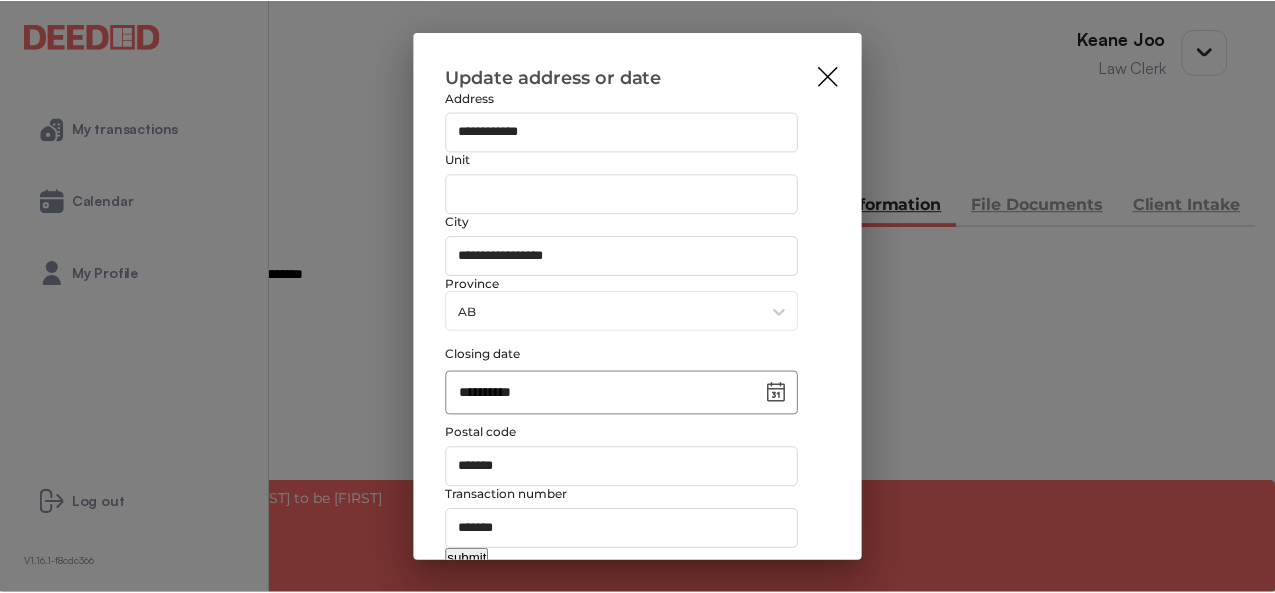scroll, scrollTop: 200, scrollLeft: 0, axis: vertical 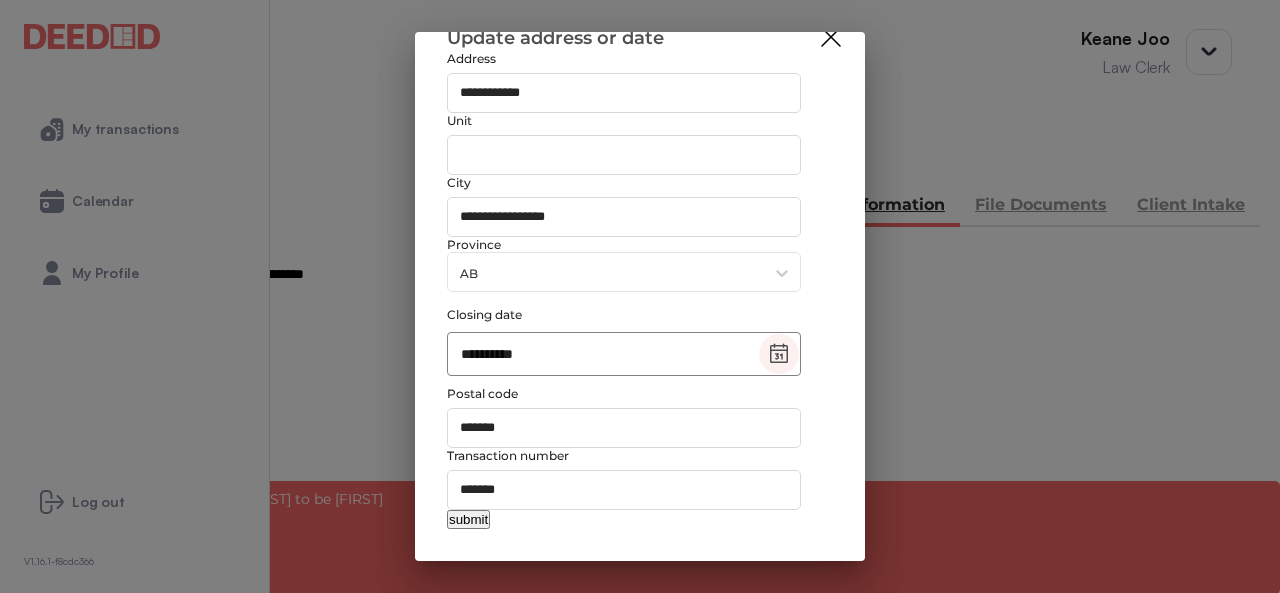 click at bounding box center [779, 354] 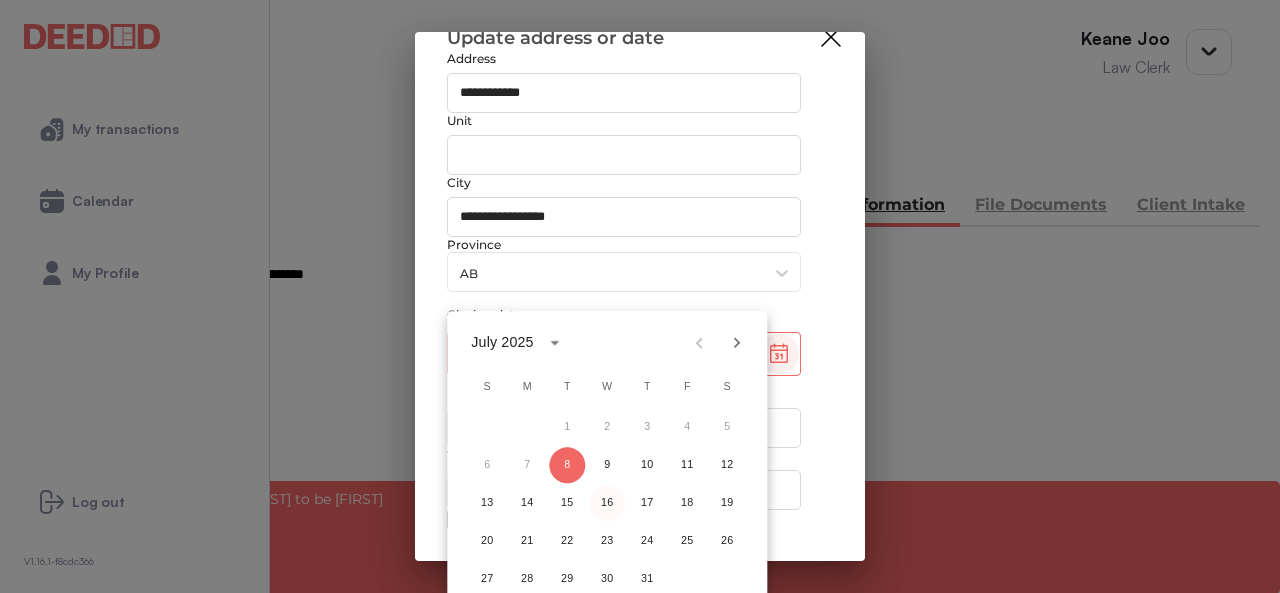 click on "16" at bounding box center (607, 427) 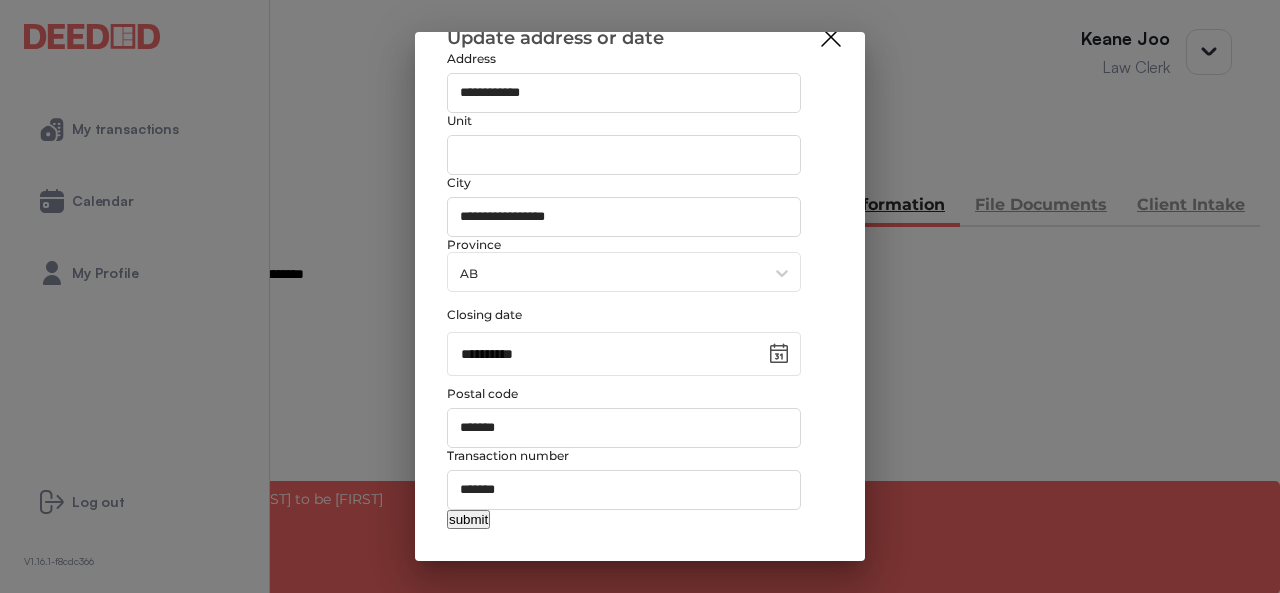 click on "submit" at bounding box center [468, 519] 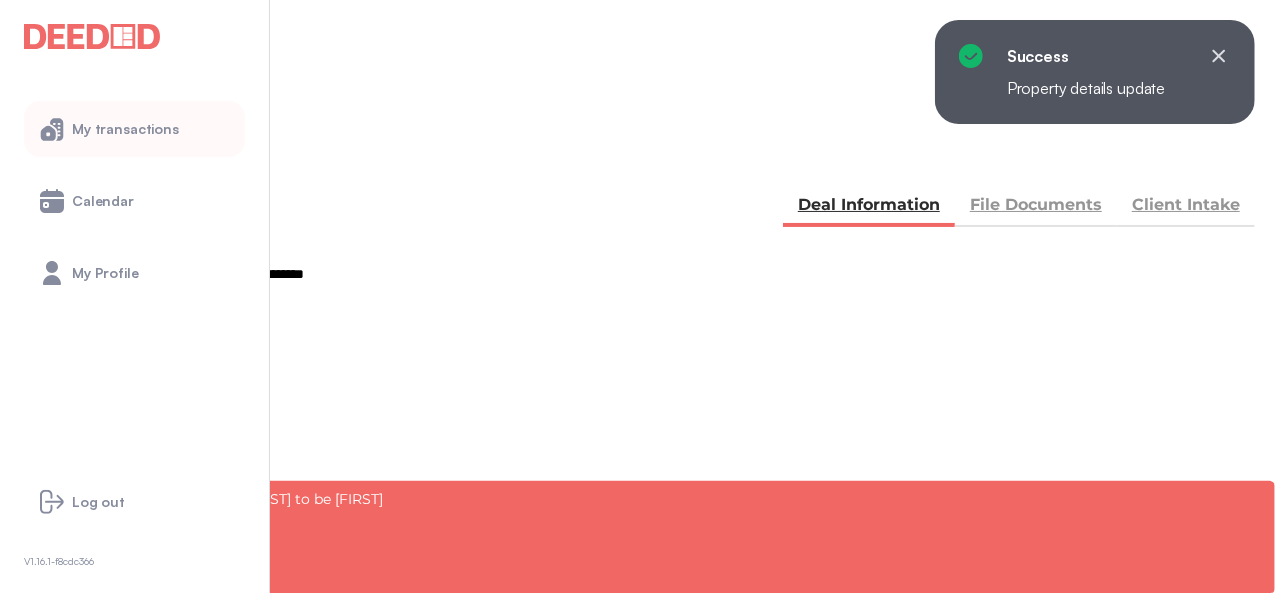 click on "My transactions" at bounding box center [134, 129] 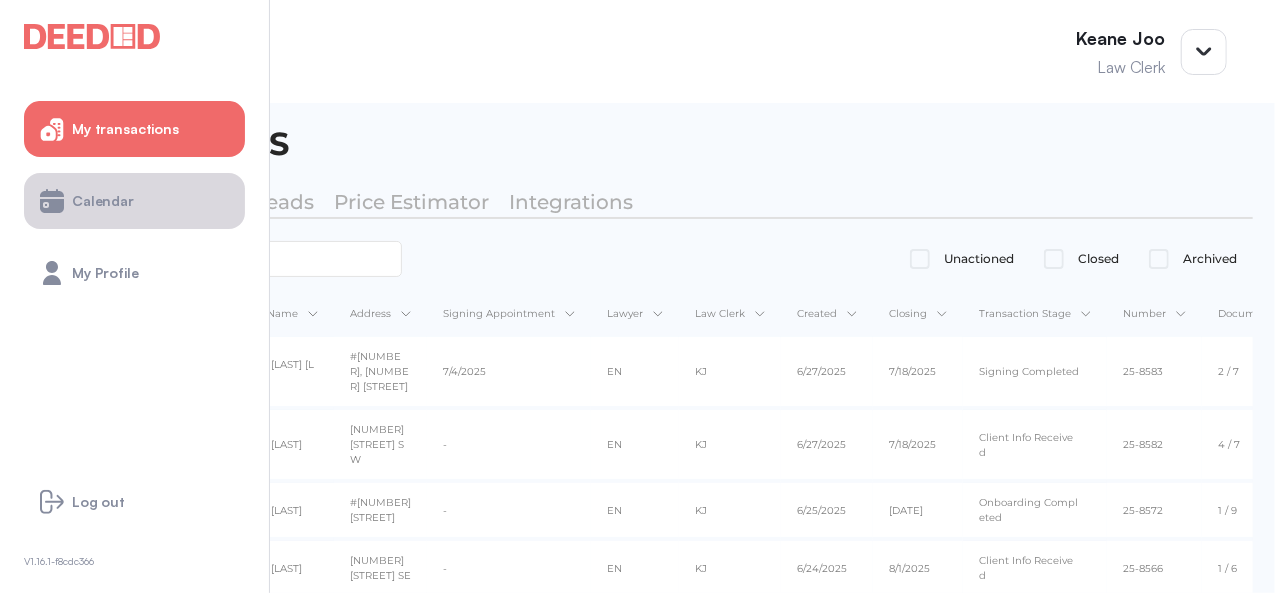 drag, startPoint x: 64, startPoint y: 211, endPoint x: 163, endPoint y: 219, distance: 99.32271 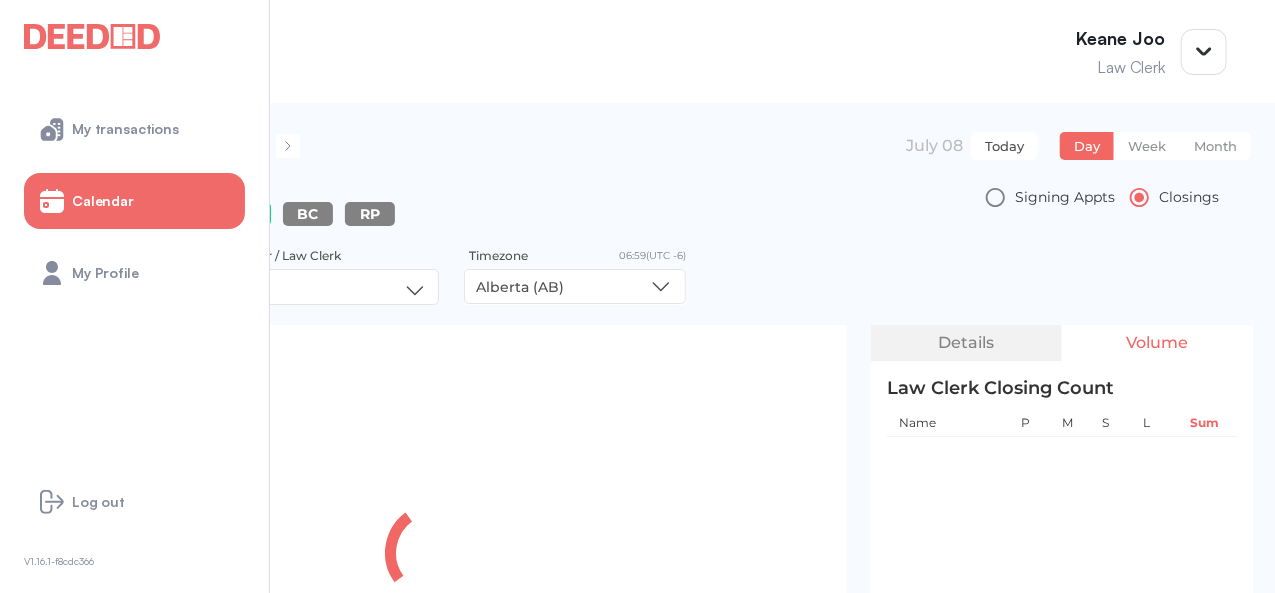 click on "Today" at bounding box center [1004, 146] 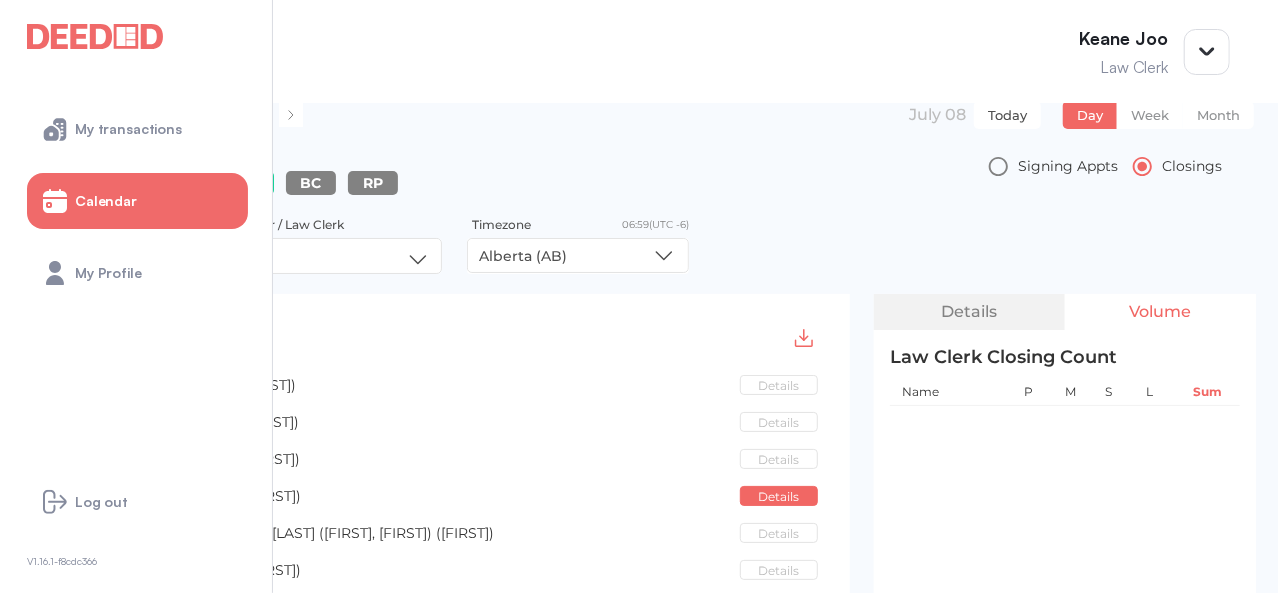 scroll, scrollTop: 0, scrollLeft: 0, axis: both 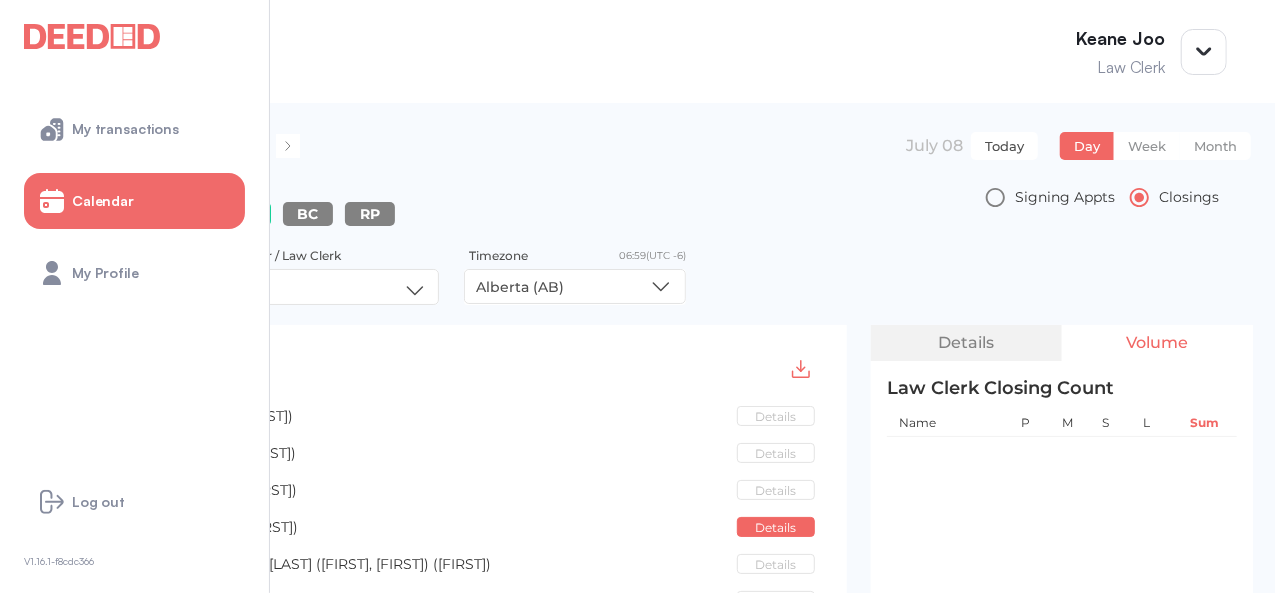 click on "**********" at bounding box center [161, 158] 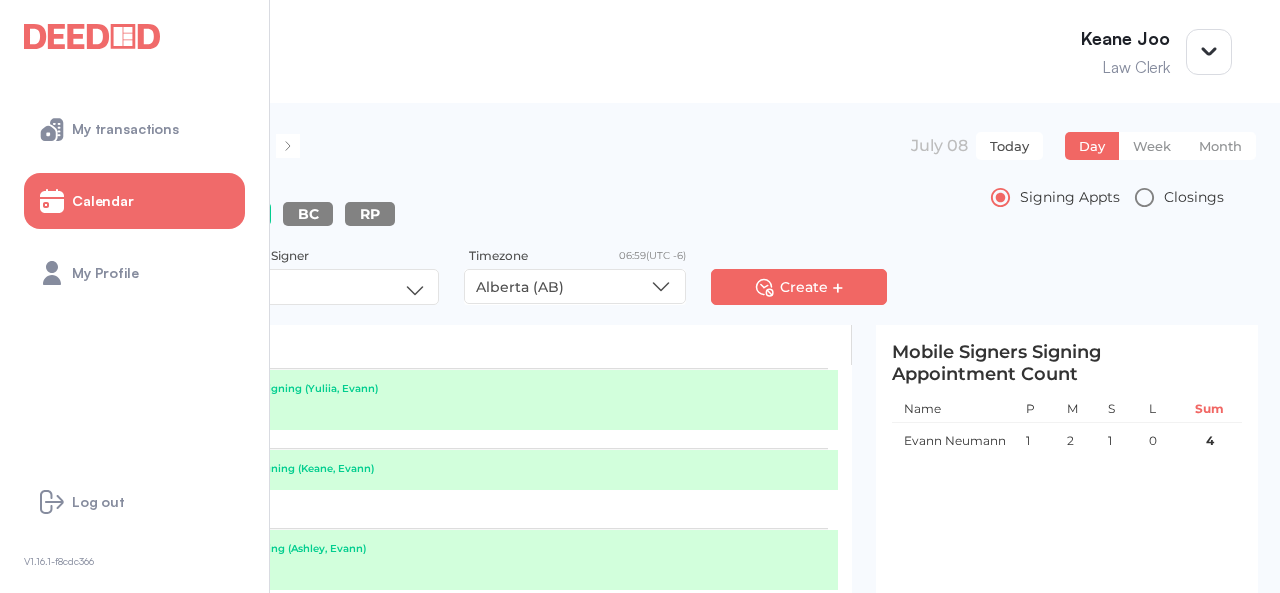 scroll, scrollTop: 0, scrollLeft: 0, axis: both 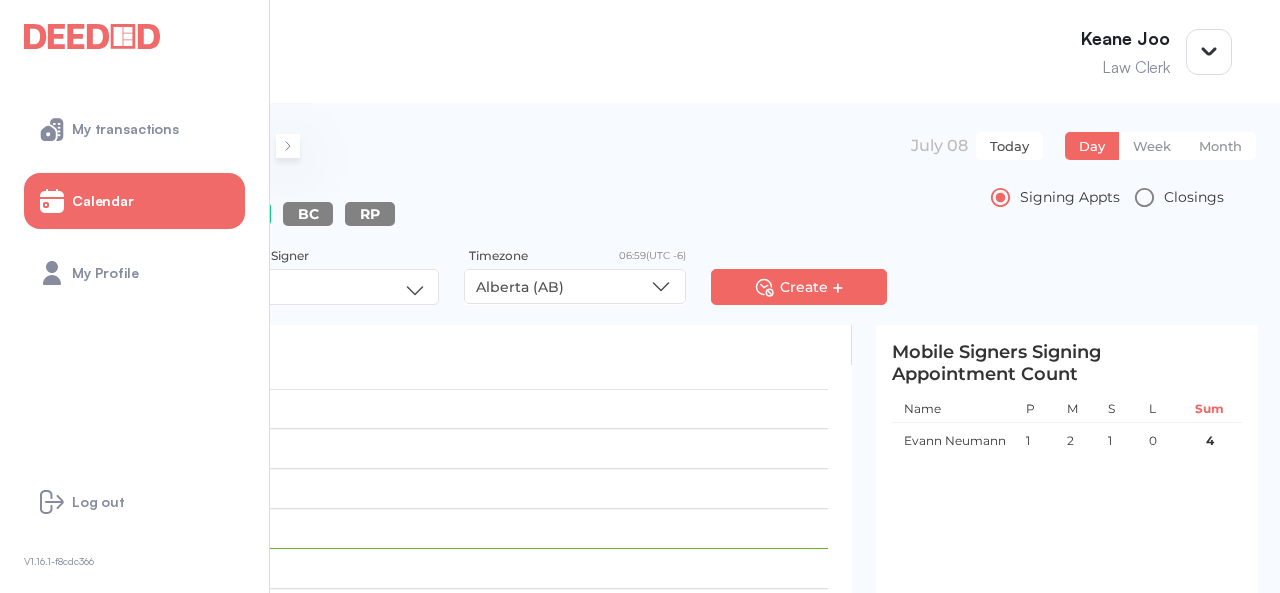 click at bounding box center [288, 146] 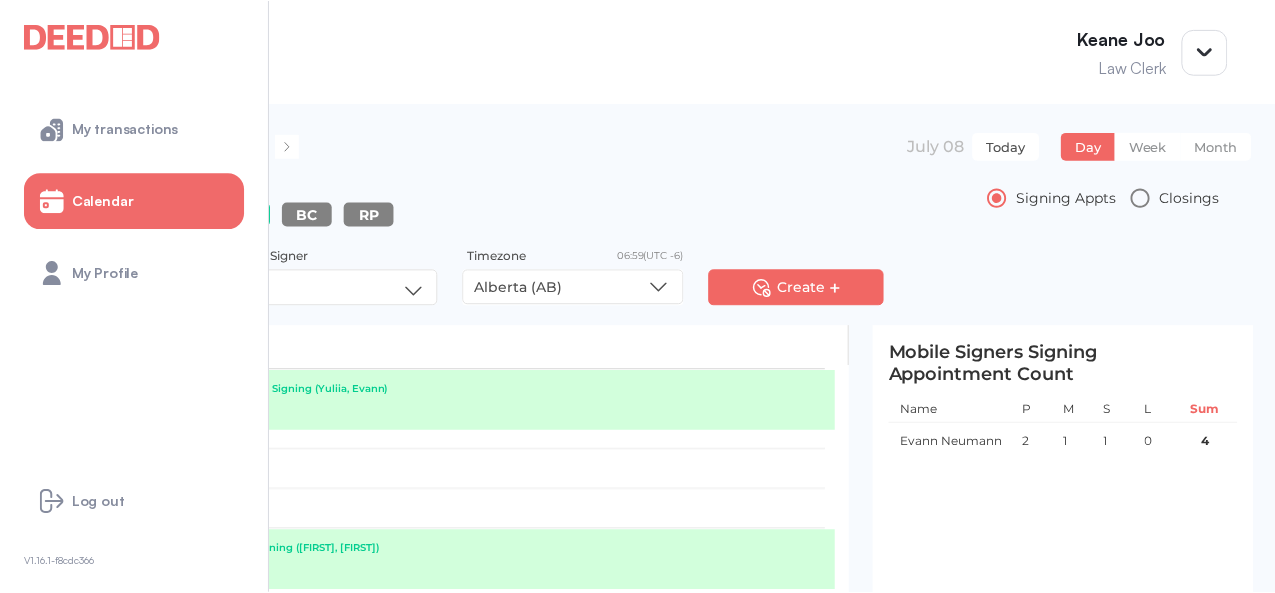scroll, scrollTop: 600, scrollLeft: 0, axis: vertical 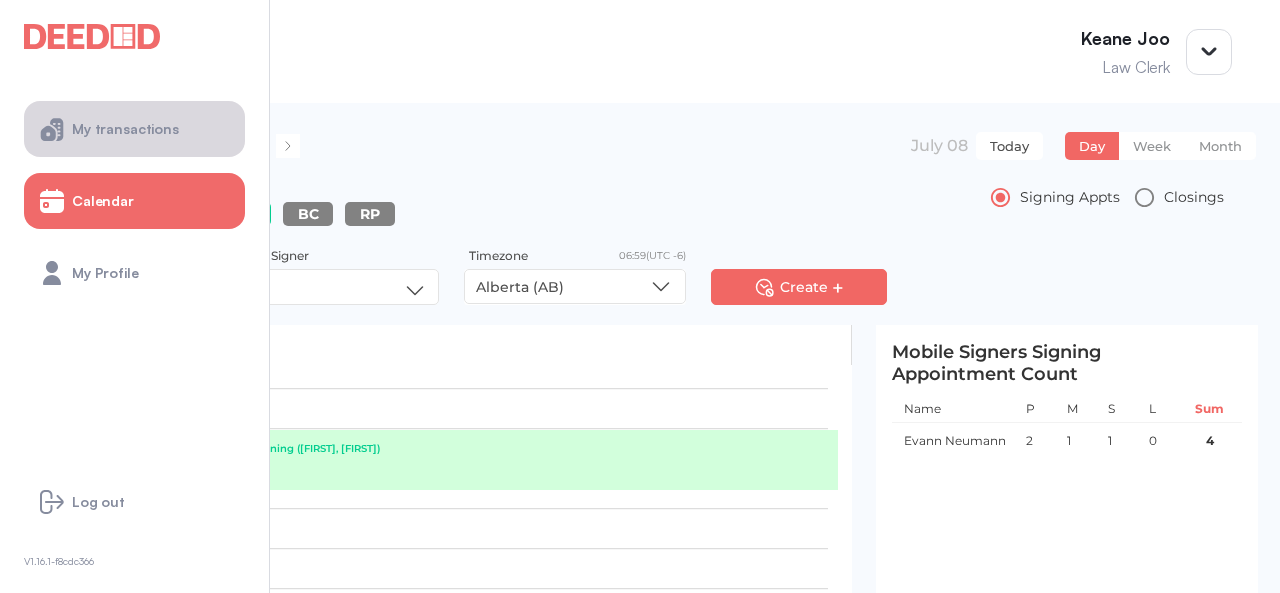 click on "My transactions" at bounding box center [134, 129] 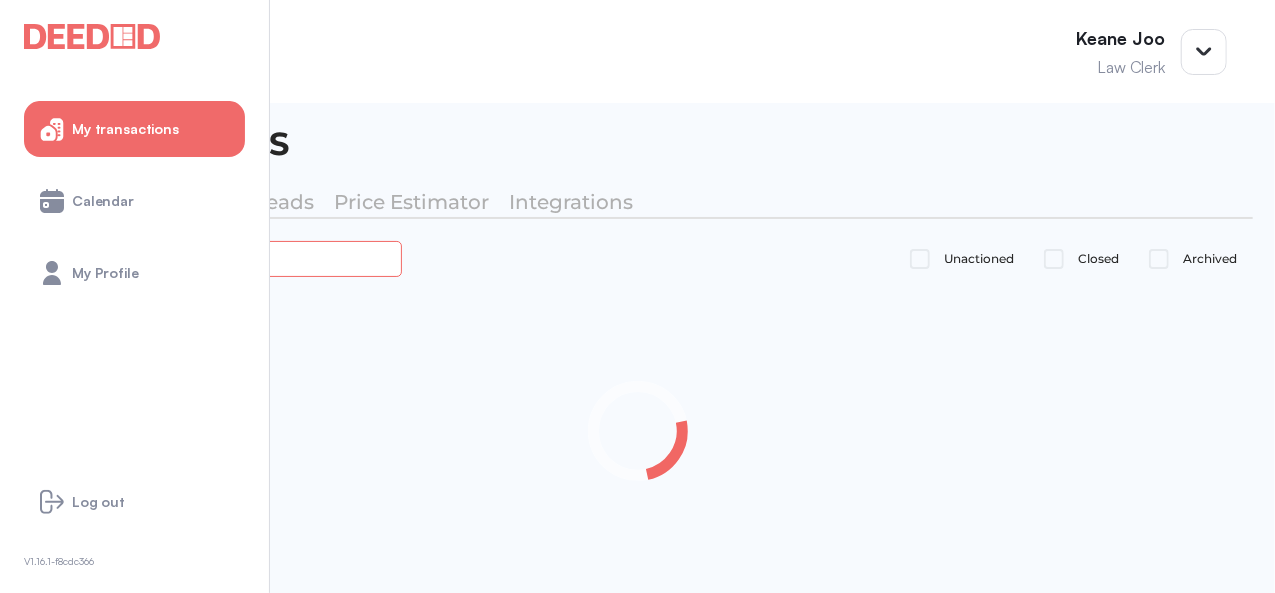 click at bounding box center (222, 259) 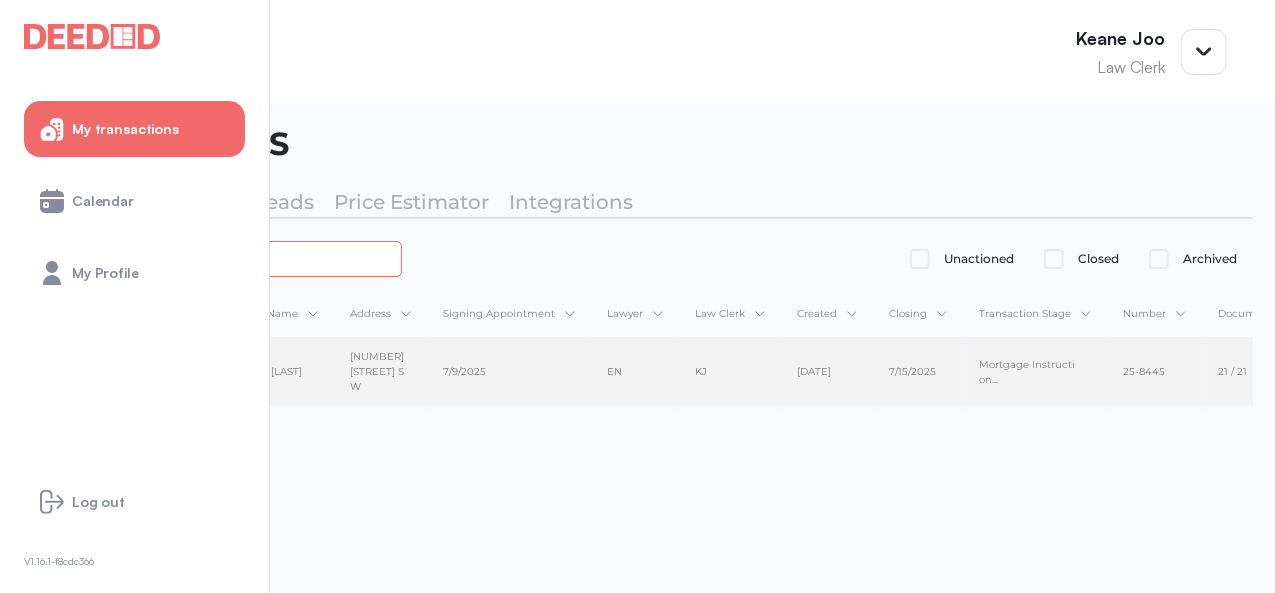 type on "*****" 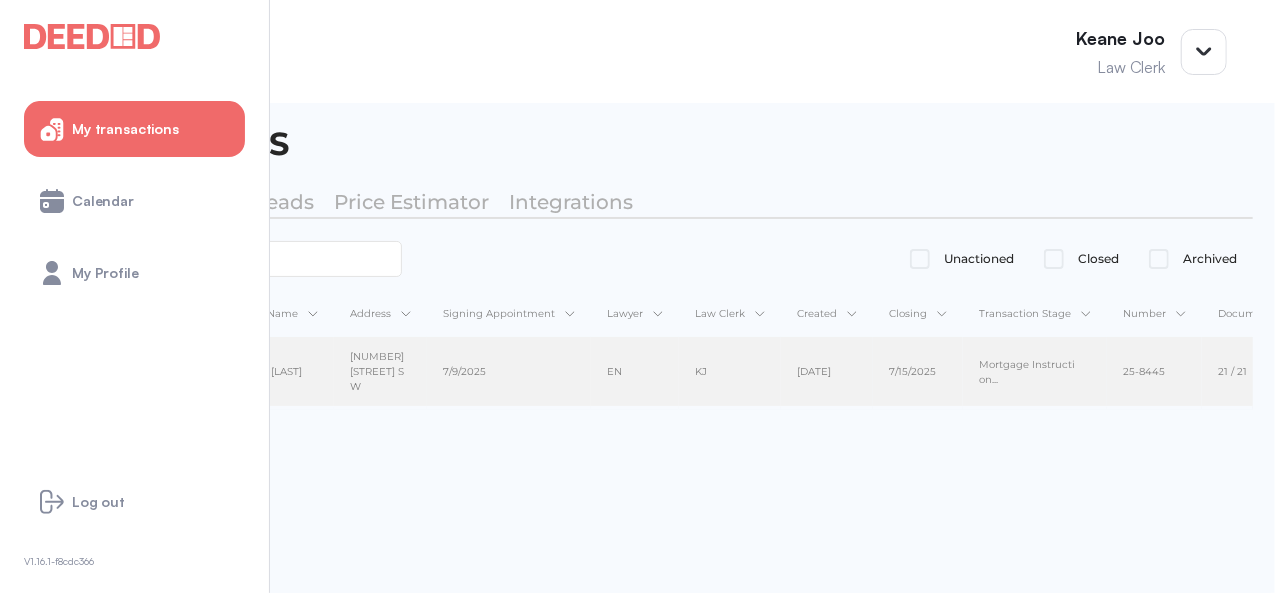 click on "[FIRST] [LAST] [FIRST] [LAST]" at bounding box center (276, 372) 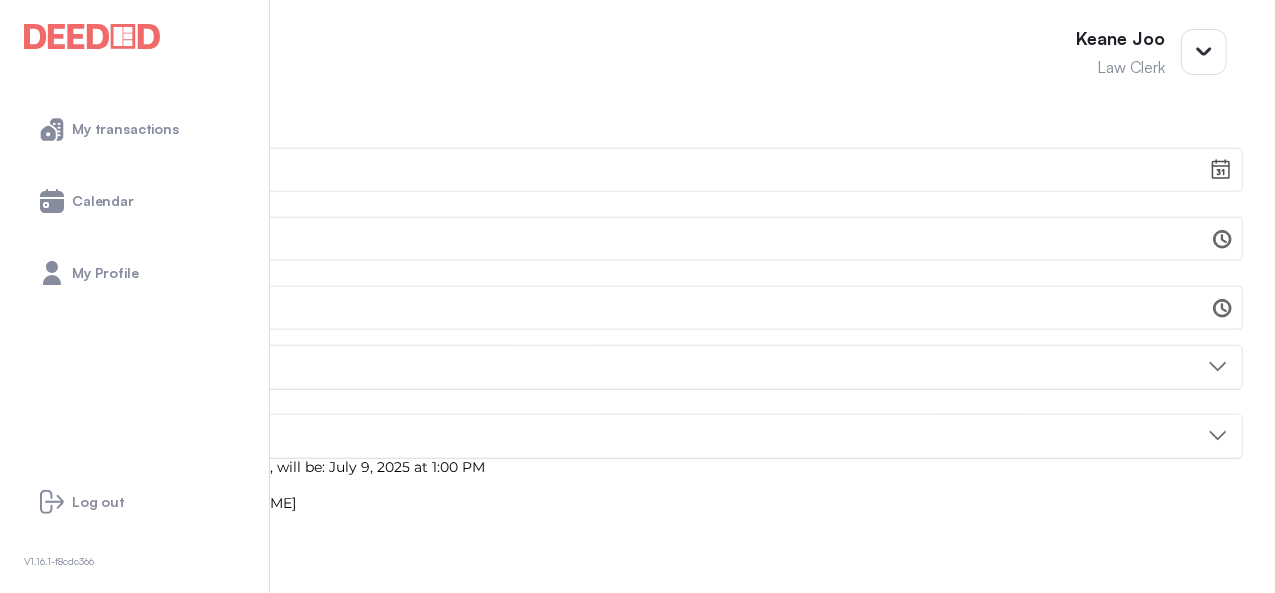 scroll, scrollTop: 1100, scrollLeft: 0, axis: vertical 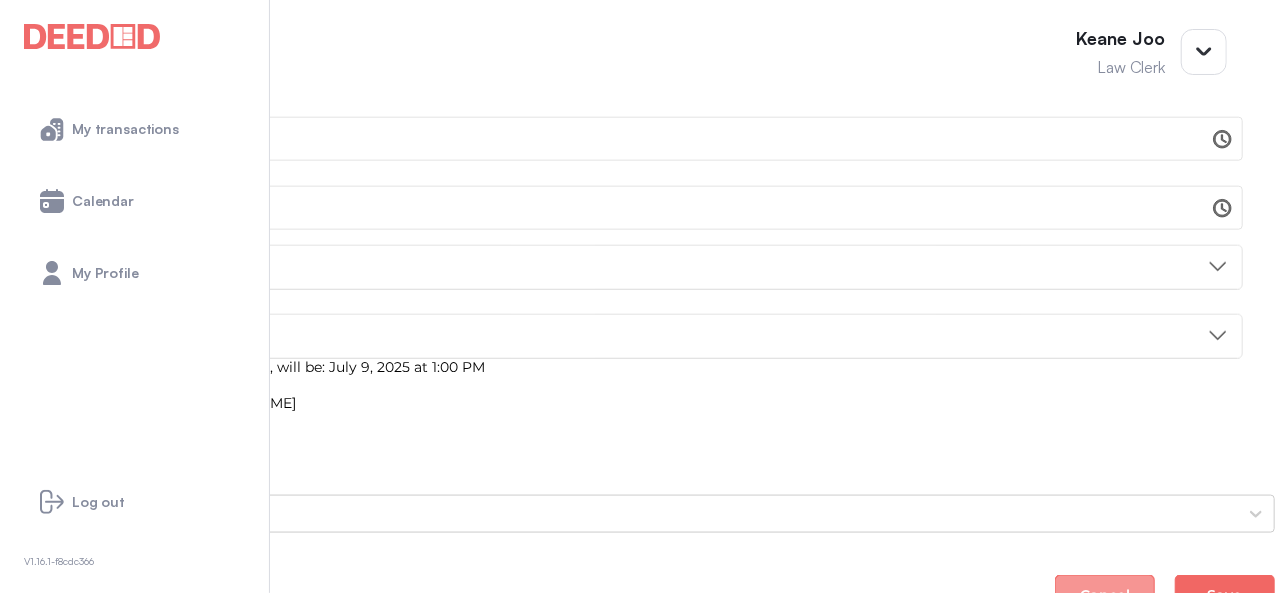 click on "Cancel" at bounding box center [1105, 595] 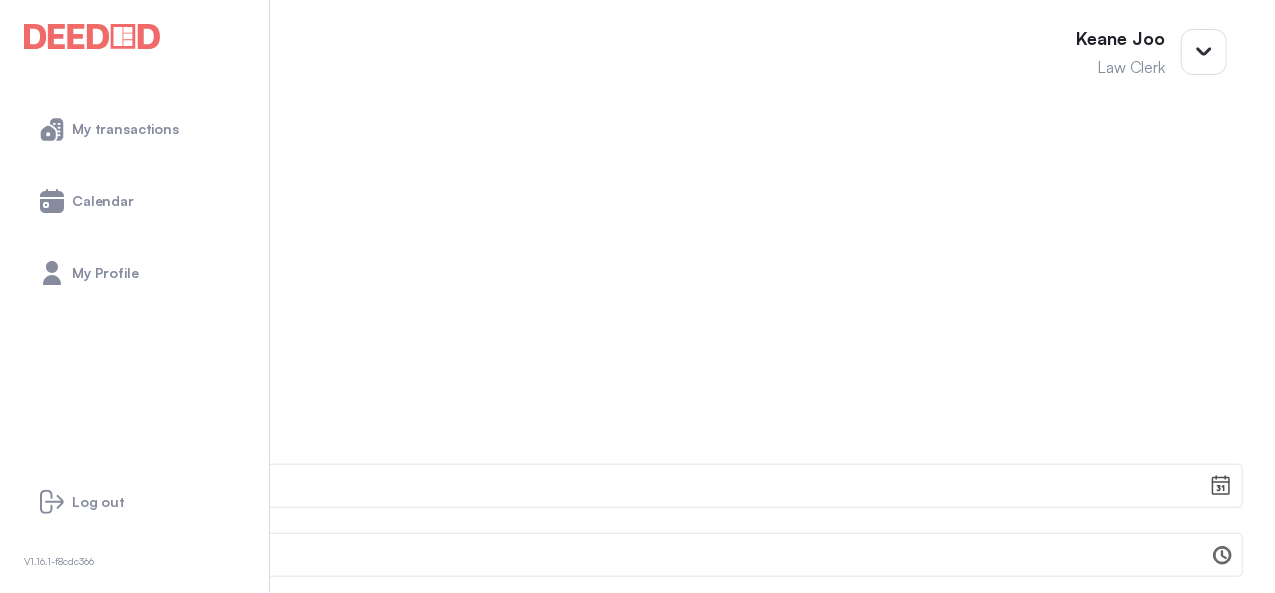 scroll, scrollTop: 900, scrollLeft: 0, axis: vertical 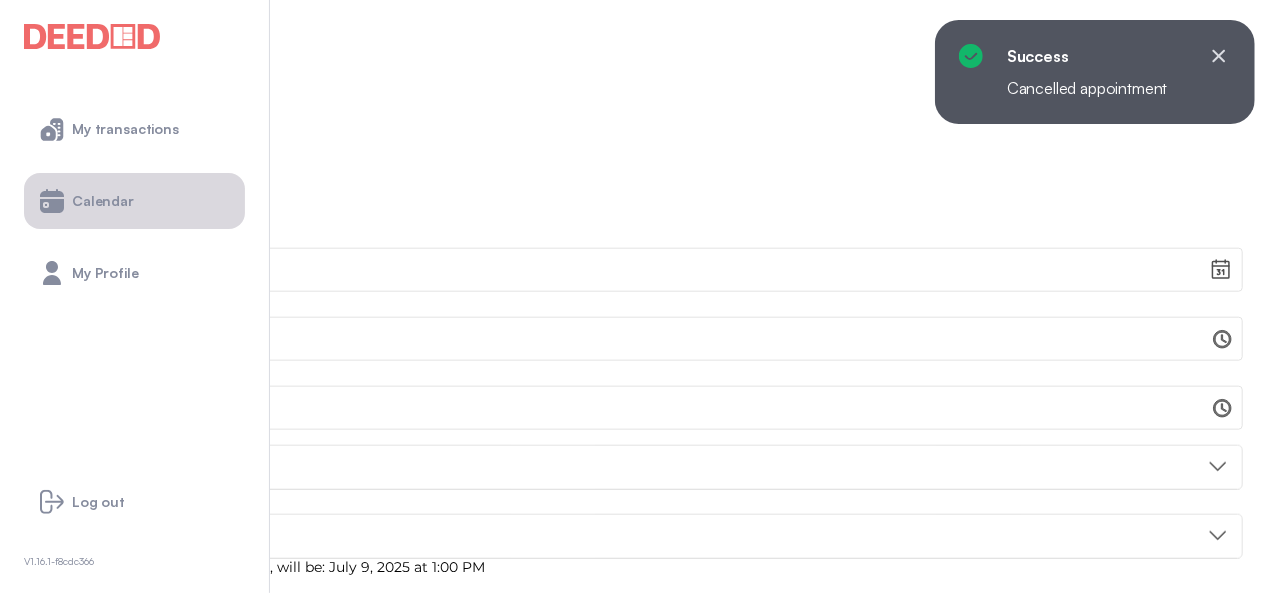 click on "Calendar" at bounding box center [134, 201] 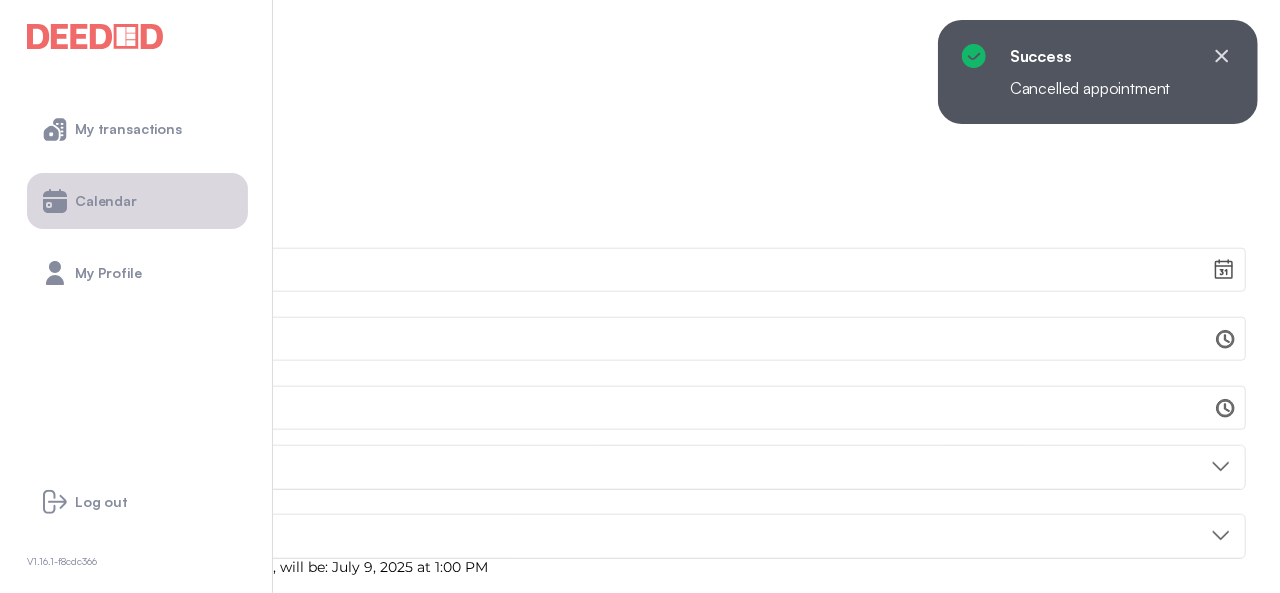 scroll, scrollTop: 0, scrollLeft: 0, axis: both 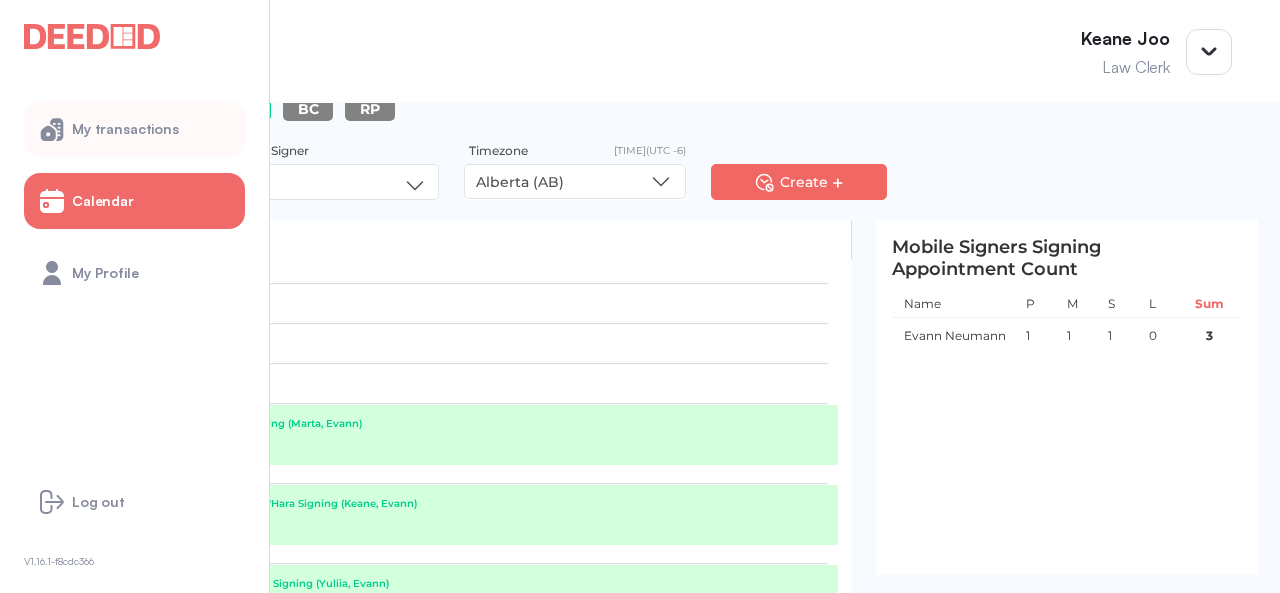 click on "My transactions" at bounding box center (125, 129) 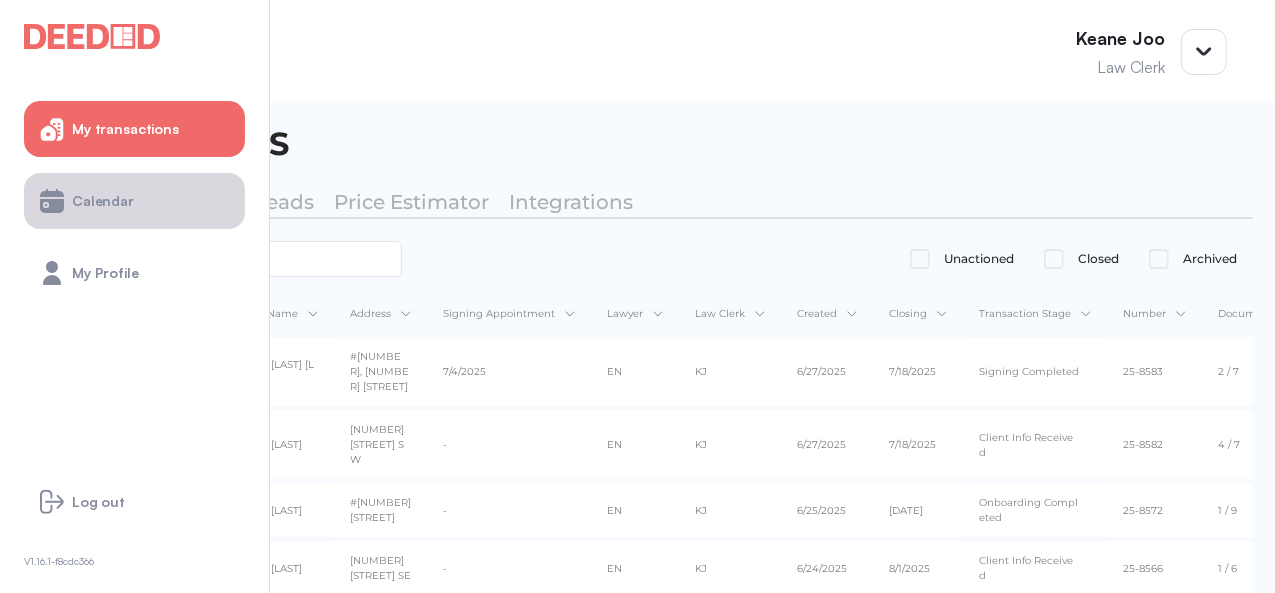 click on "Calendar" at bounding box center [103, 201] 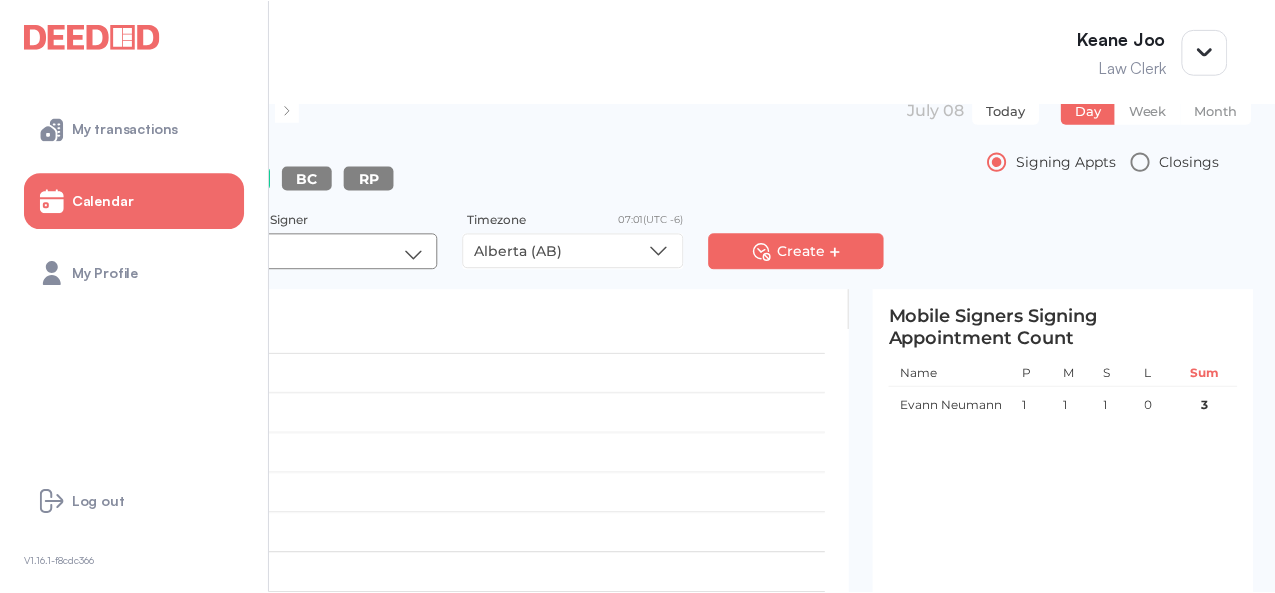 scroll, scrollTop: 0, scrollLeft: 0, axis: both 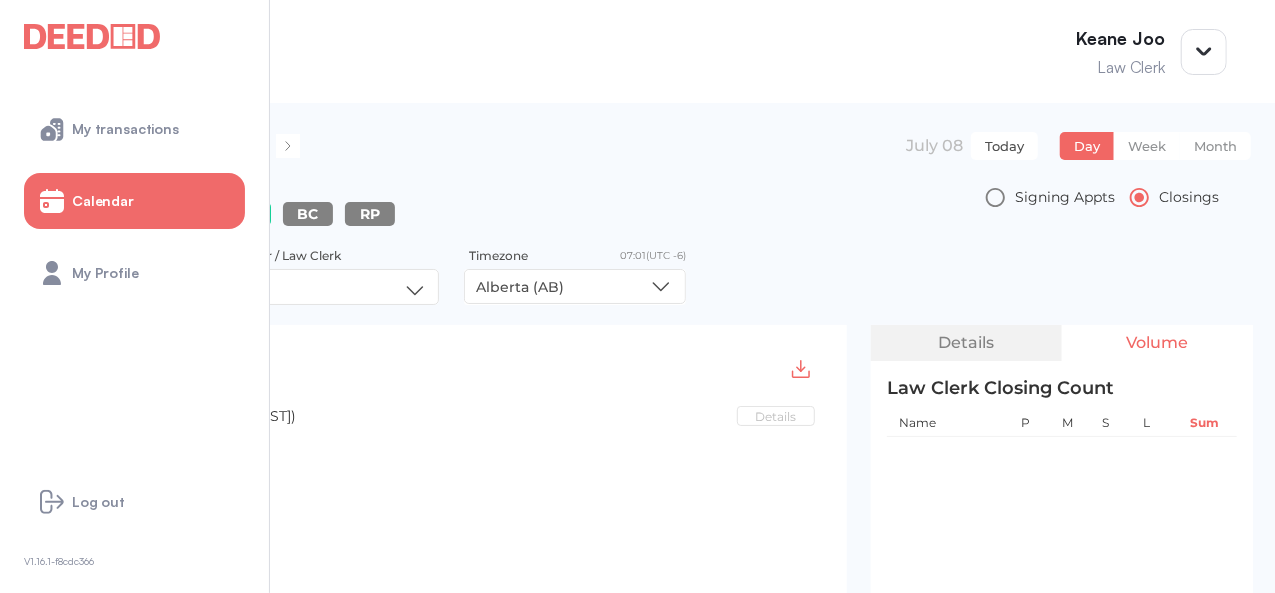 click at bounding box center (288, 146) 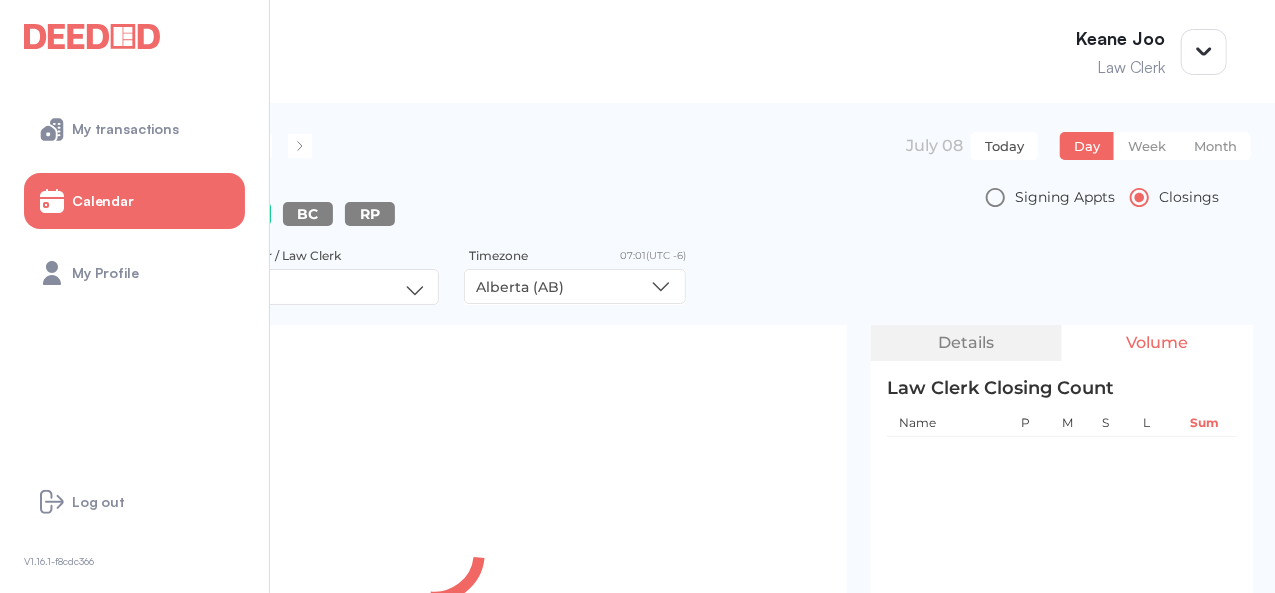 click on "**********" at bounding box center [647, 158] 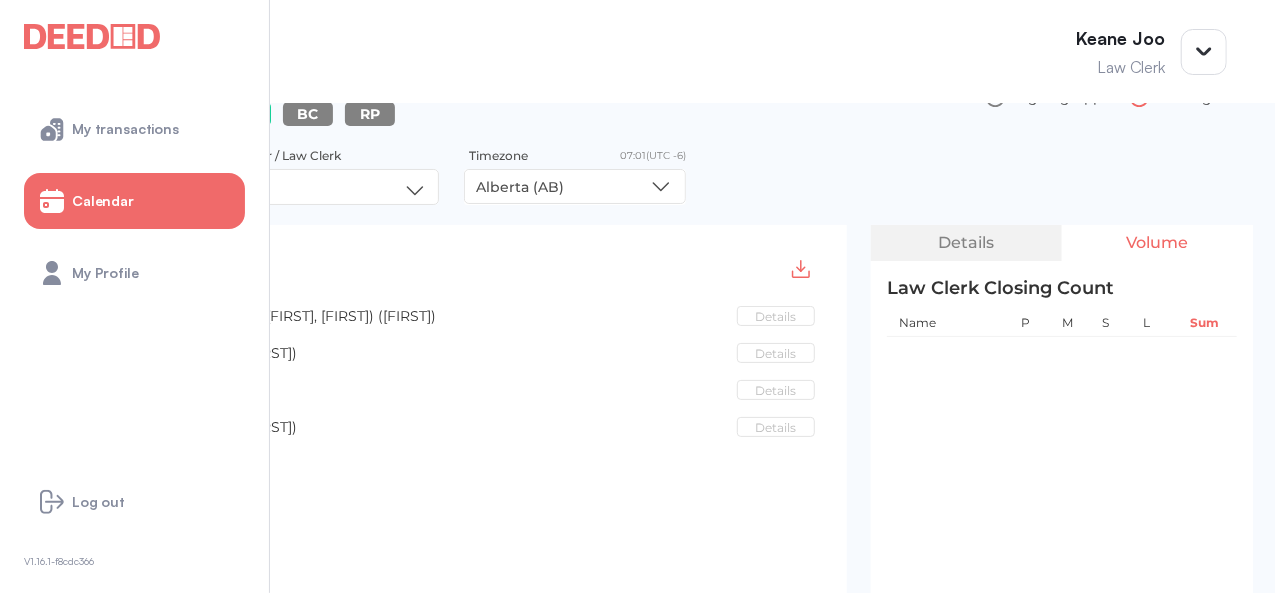 scroll, scrollTop: 0, scrollLeft: 0, axis: both 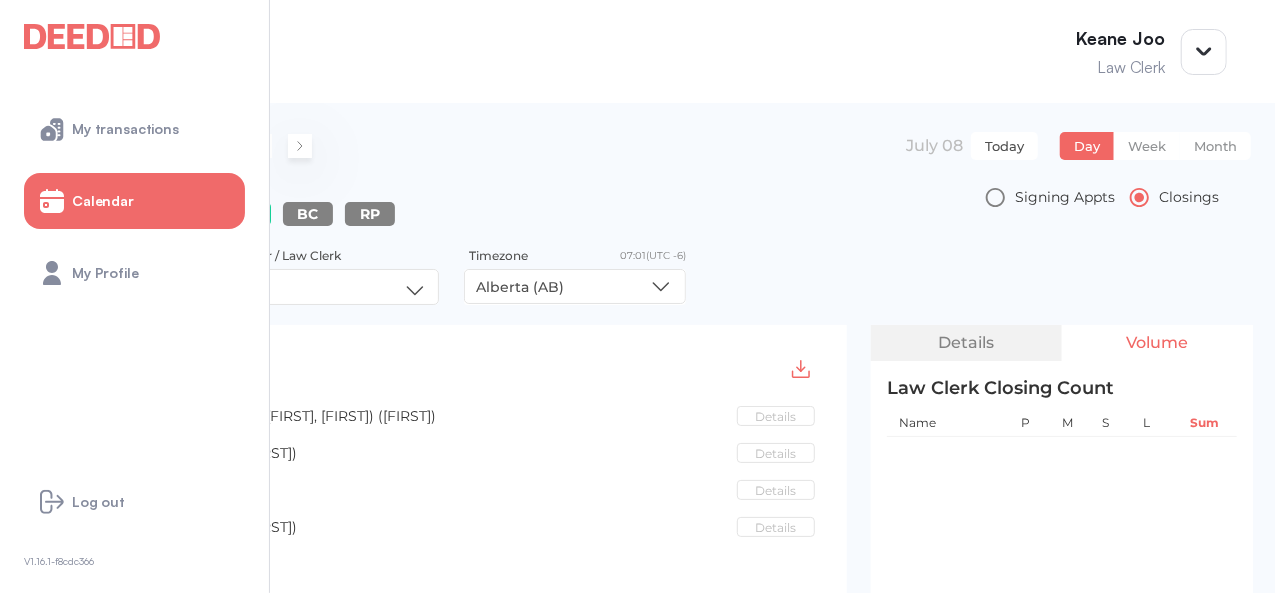 click at bounding box center (300, 146) 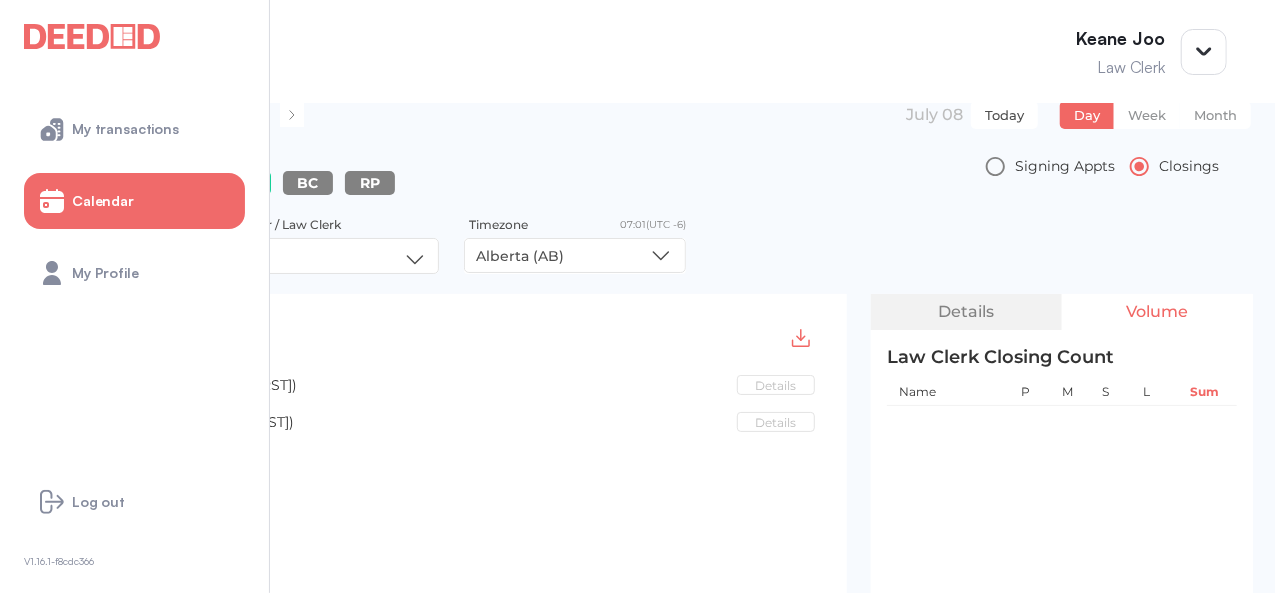 scroll, scrollTop: 0, scrollLeft: 0, axis: both 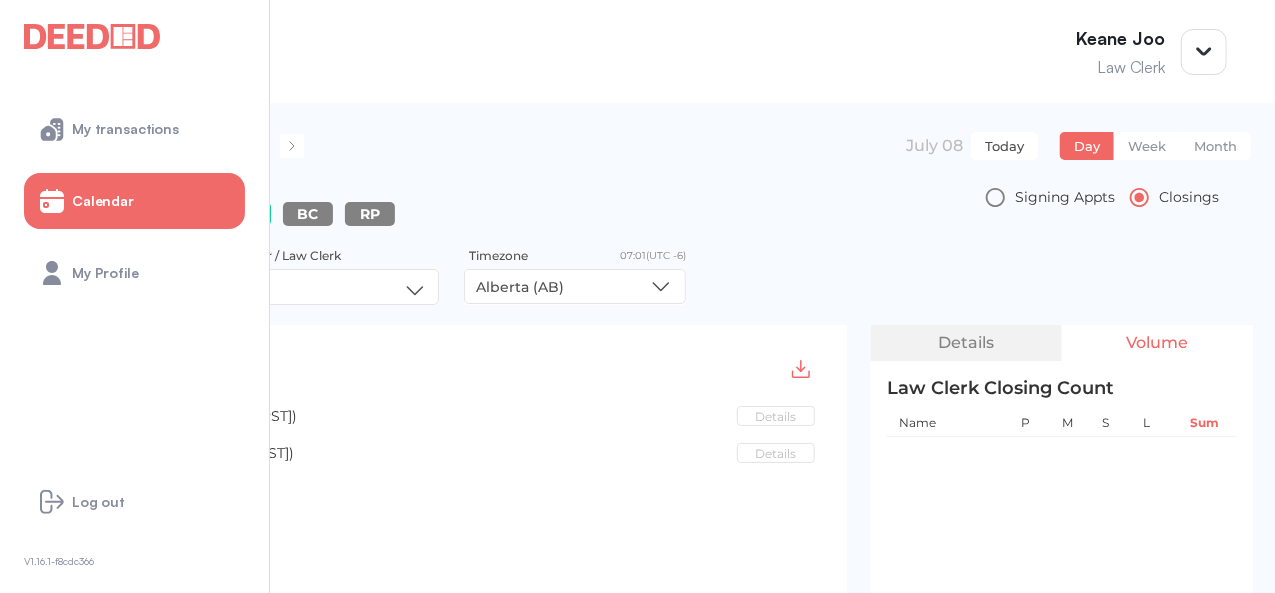 click on "Today" at bounding box center [1004, 146] 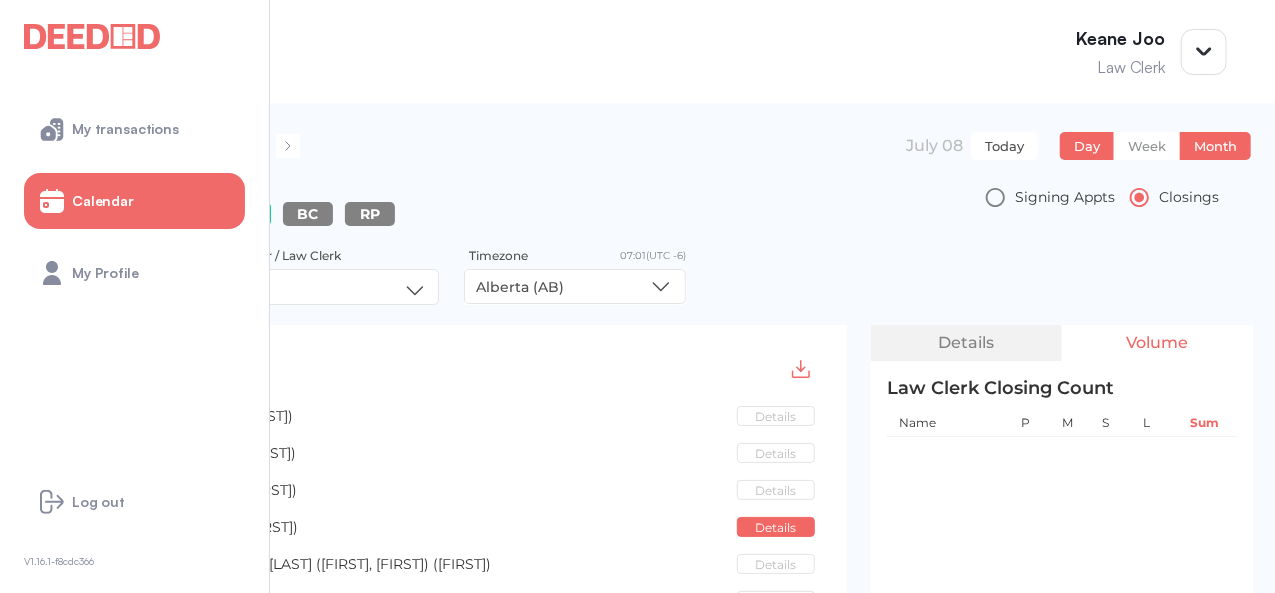 click on "Month" at bounding box center [1215, 146] 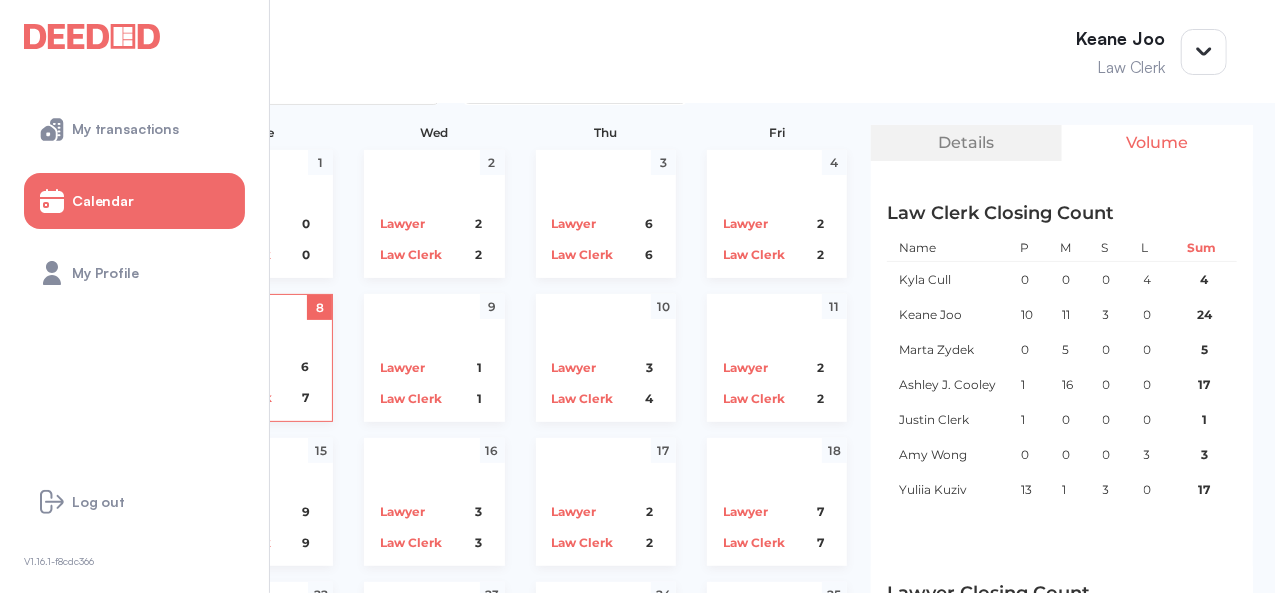 scroll, scrollTop: 0, scrollLeft: 0, axis: both 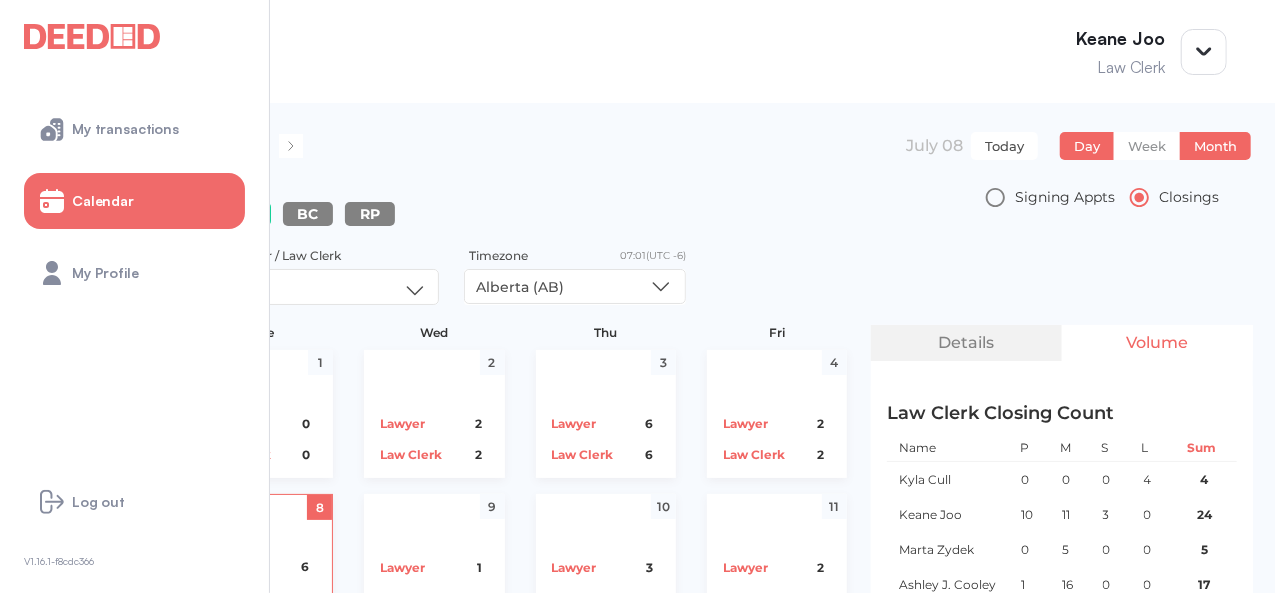 click on "Day" at bounding box center (1087, 146) 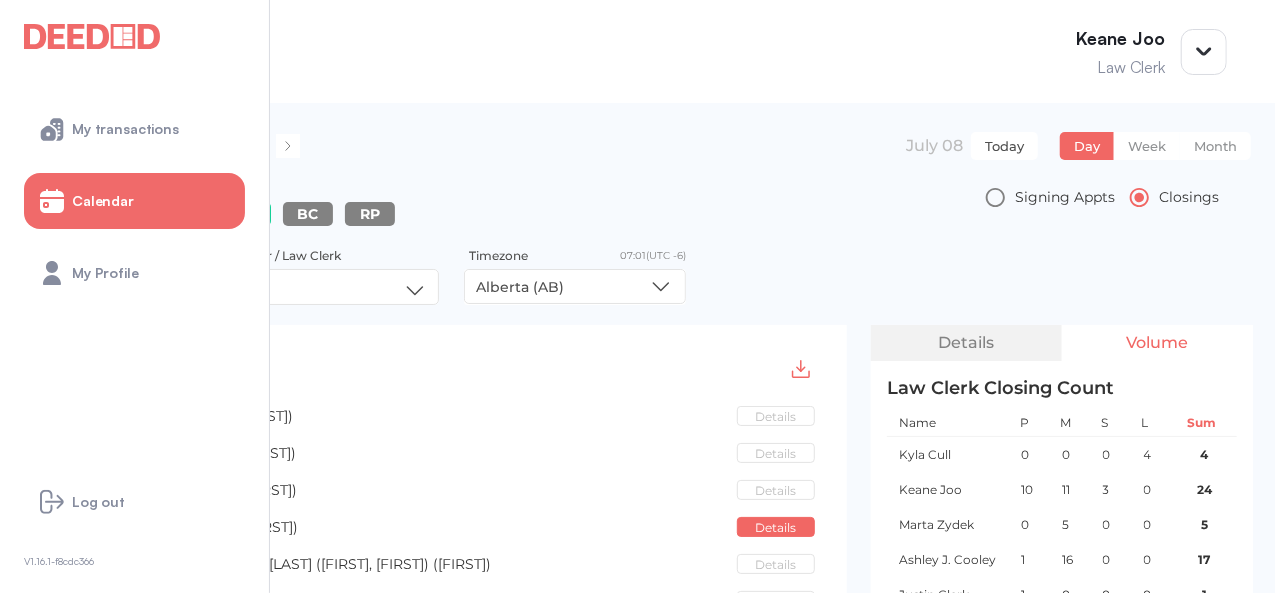 click on "Today" at bounding box center (1004, 146) 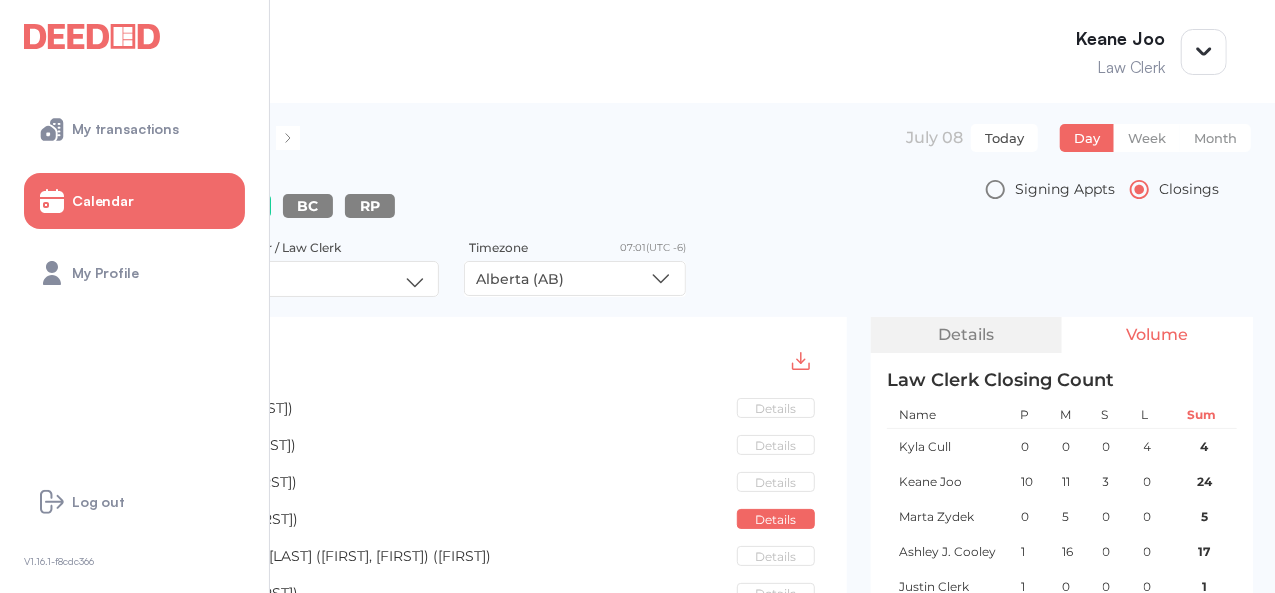 scroll, scrollTop: 0, scrollLeft: 0, axis: both 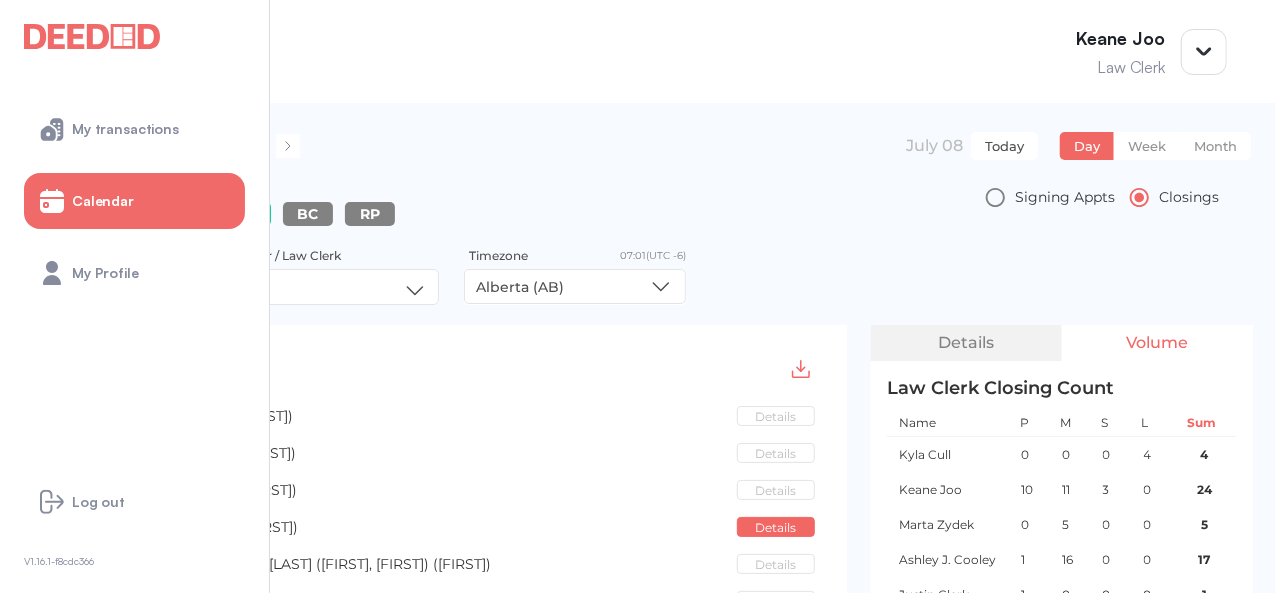 type 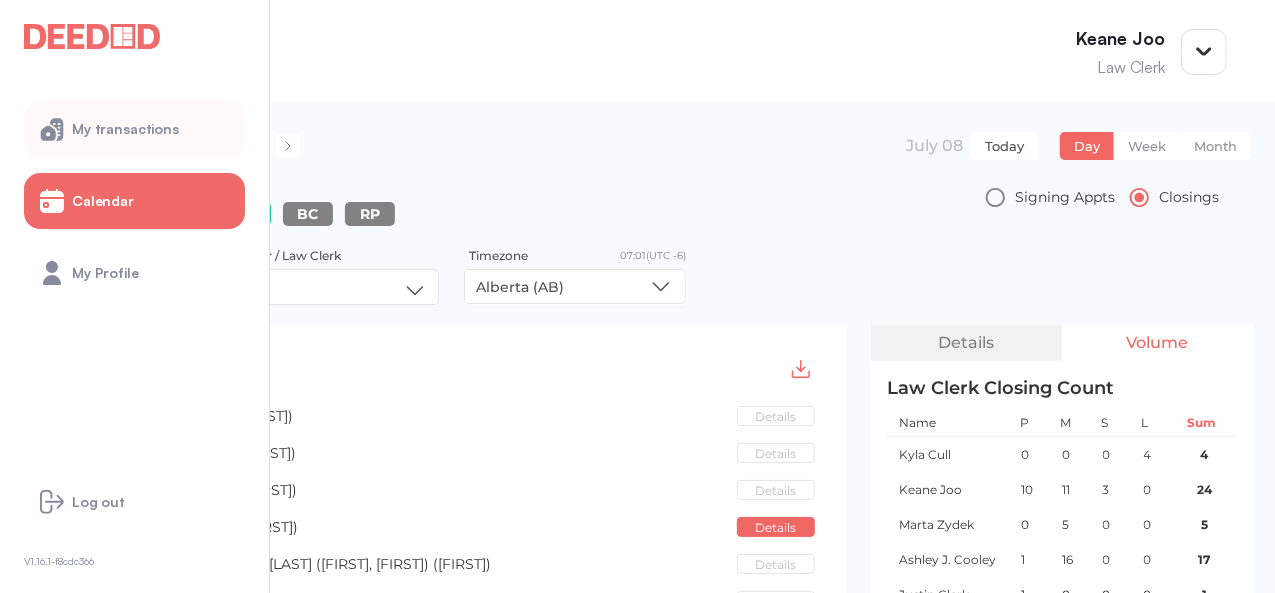 click on "My transactions Calendar My Profile Log out V 1.16.1-f8cdc366" at bounding box center [135, 296] 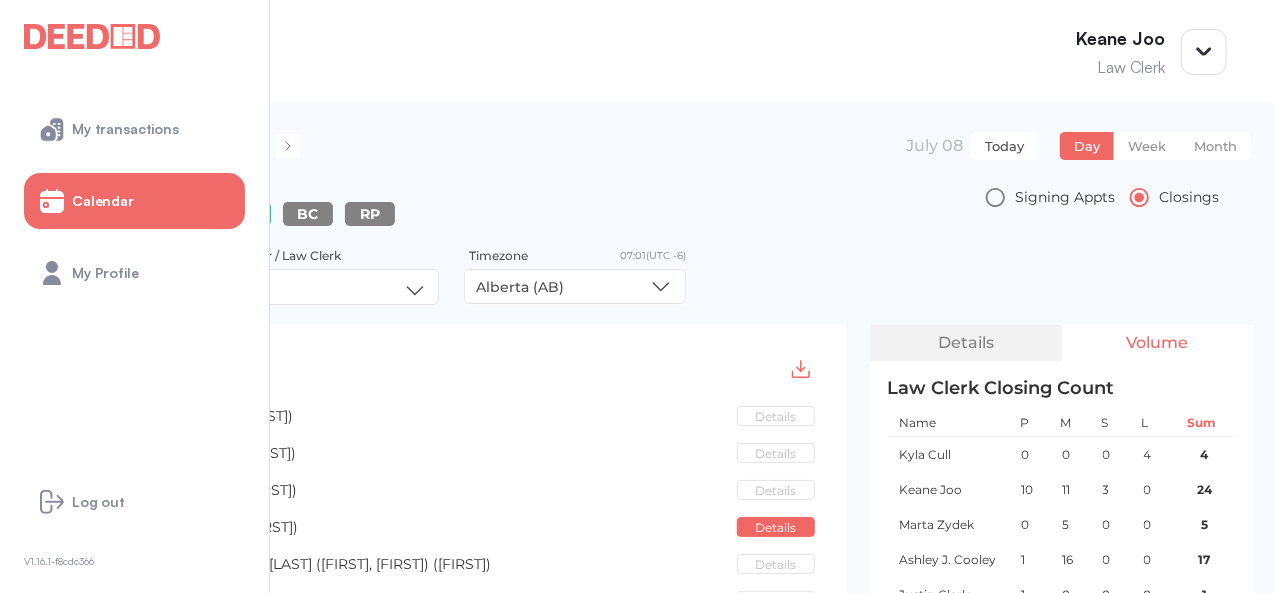 click on "My transactions Calendar My Profile" at bounding box center [134, 201] 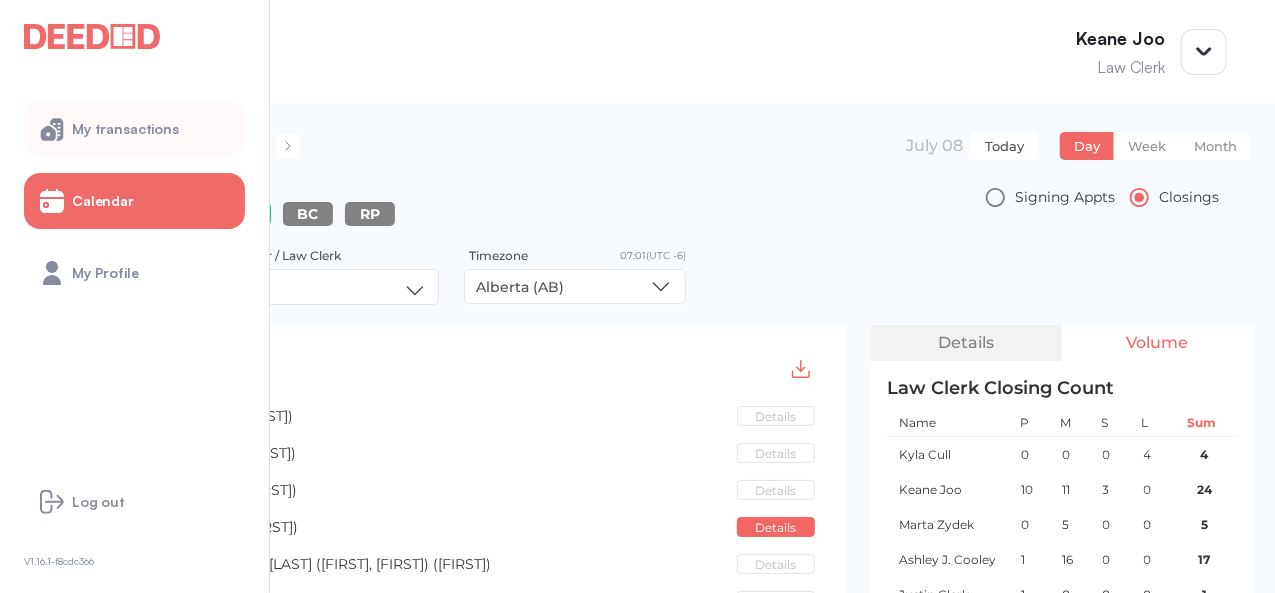 click on "My transactions" at bounding box center [125, 129] 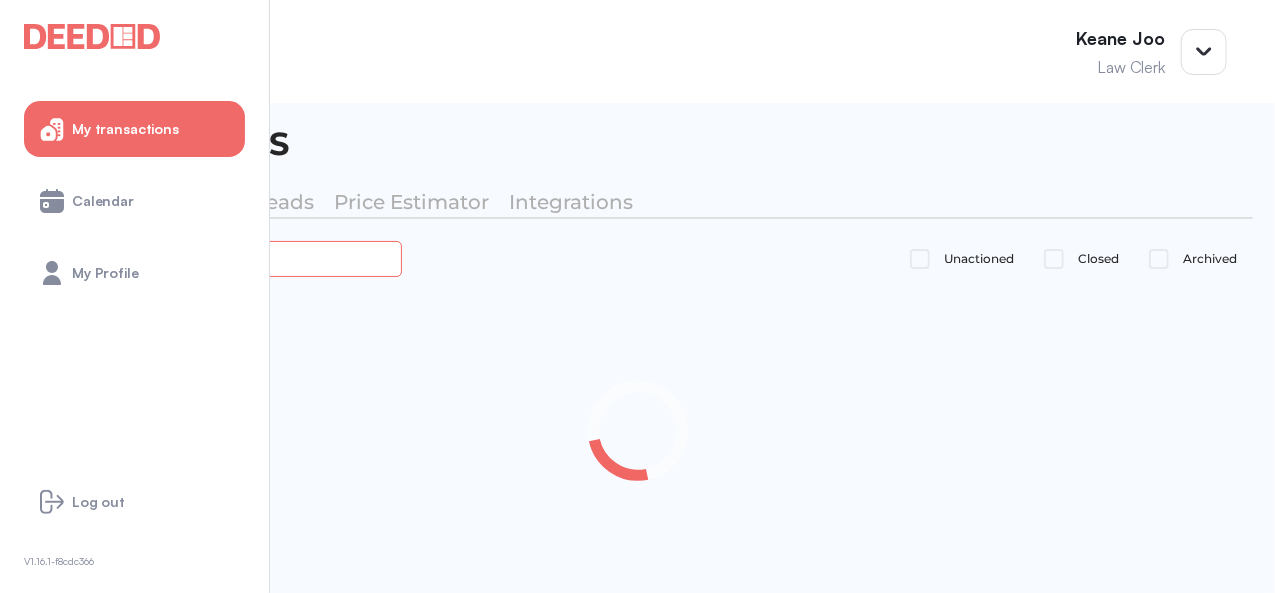 click at bounding box center [224, 258] 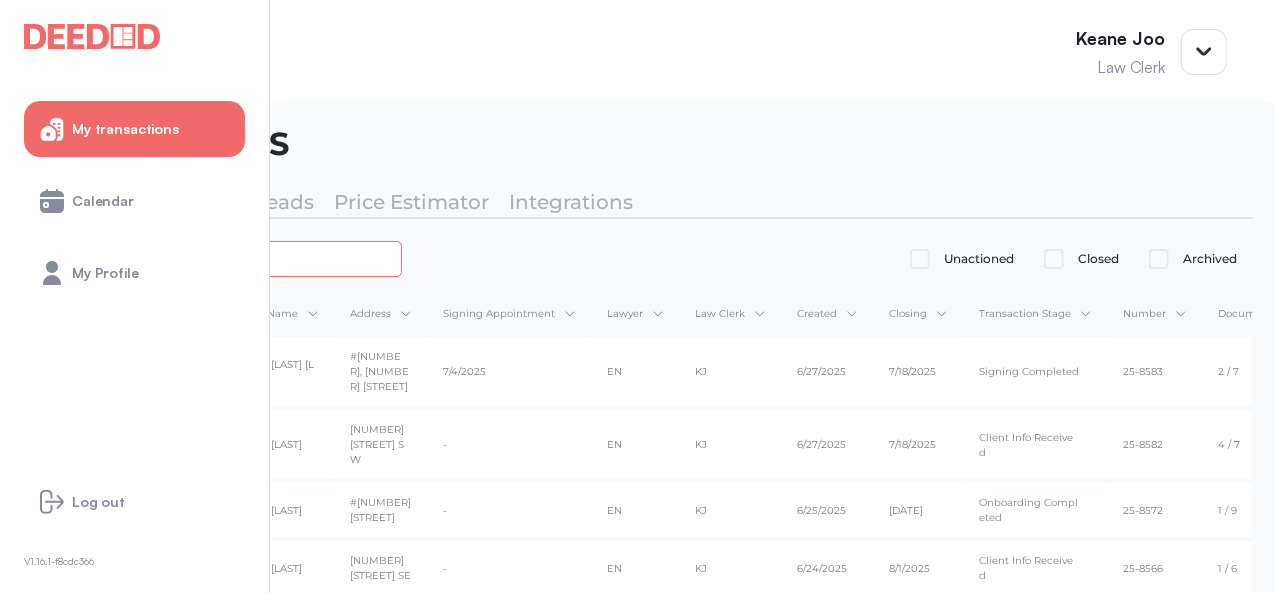 type on "*******" 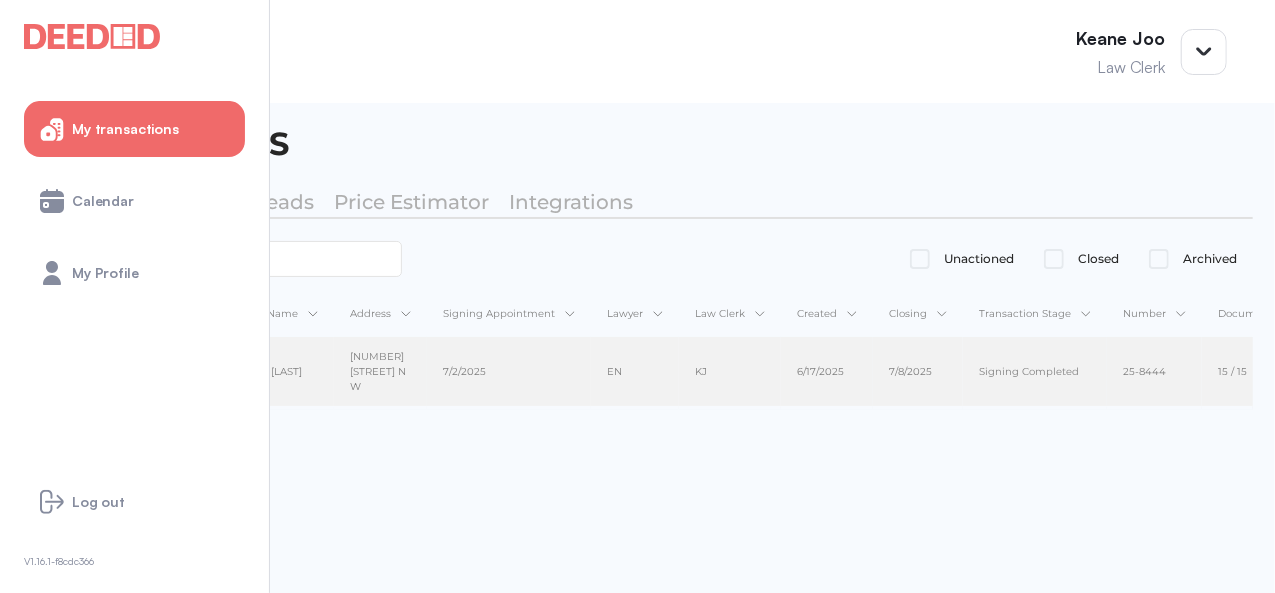 click on "[FIRST] [LAST]" at bounding box center (276, 371) 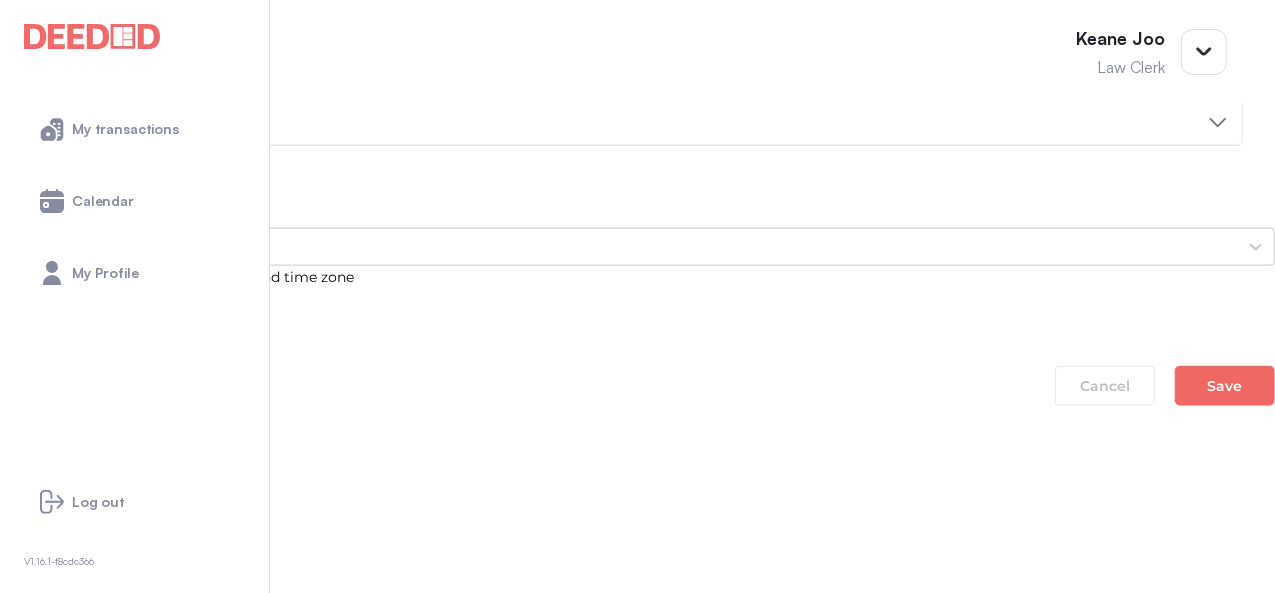 click on "**********" at bounding box center (637, 645) 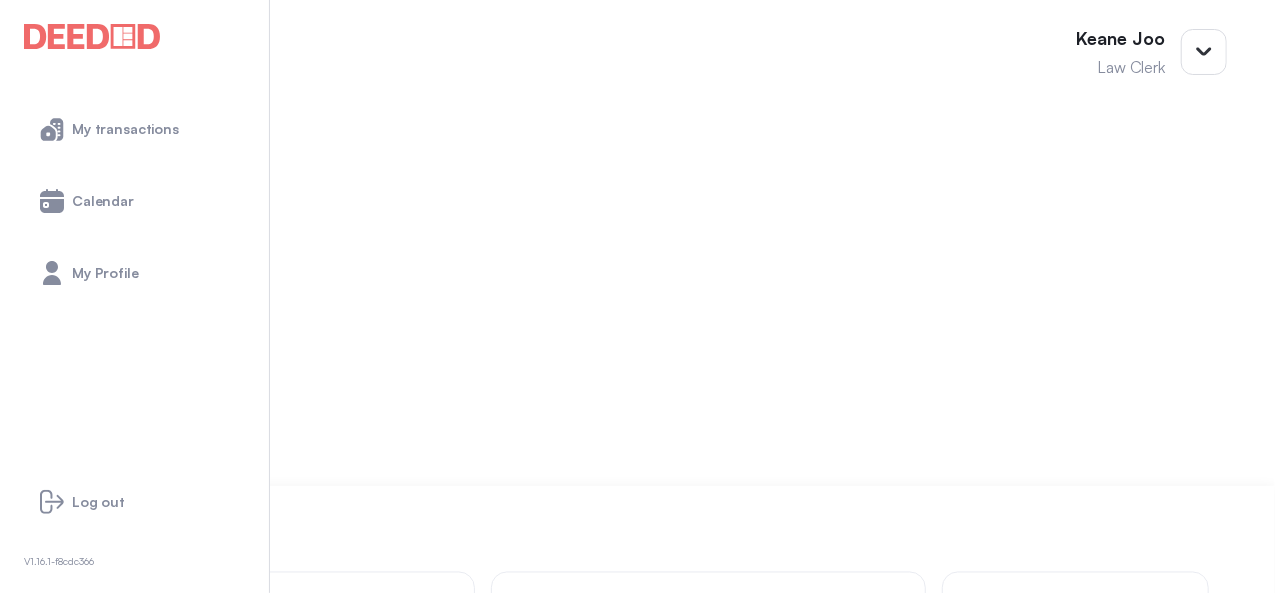 scroll, scrollTop: 1600, scrollLeft: 0, axis: vertical 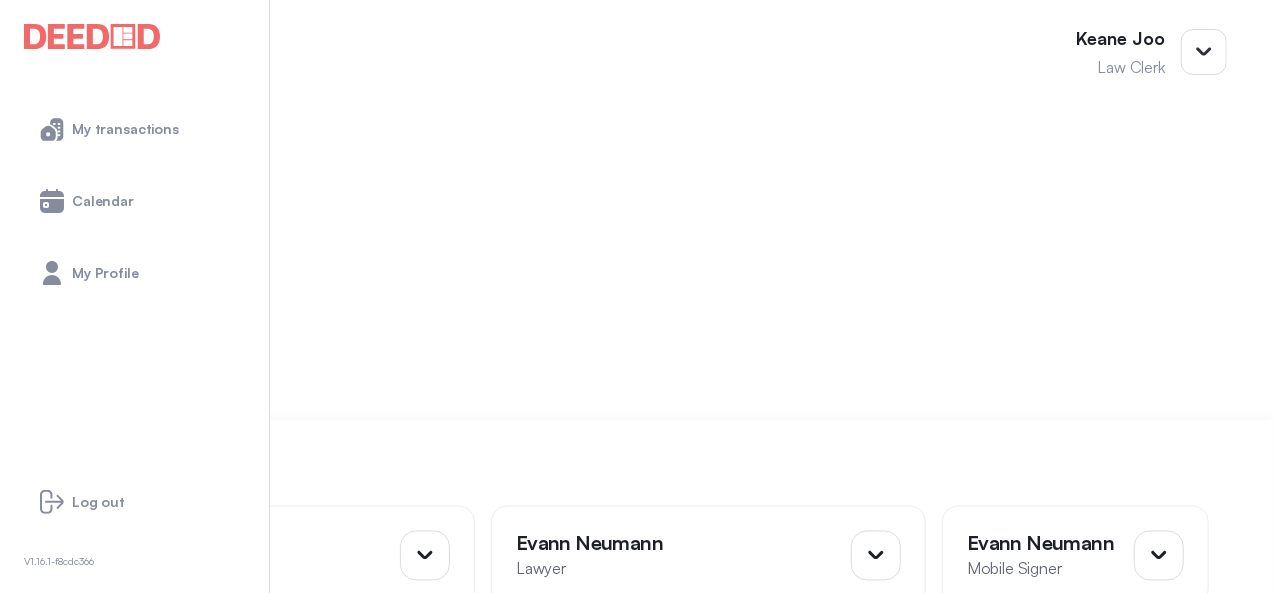 click on "0 5 Deal Closed" at bounding box center [637, 75] 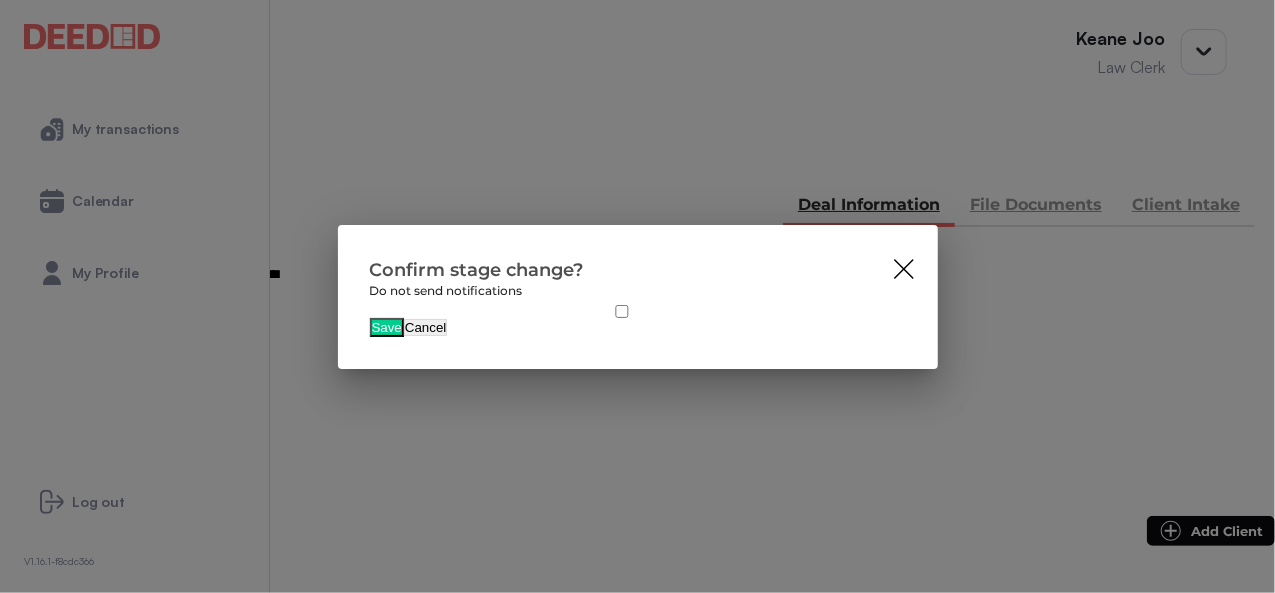 scroll, scrollTop: 0, scrollLeft: 0, axis: both 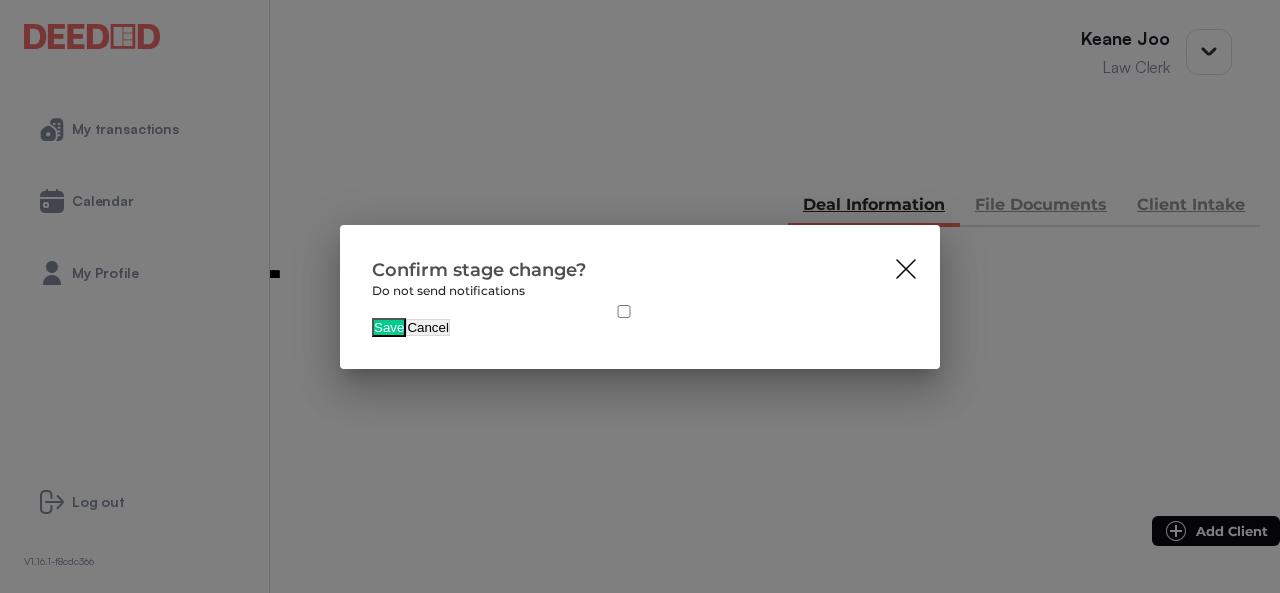 click on "Save" at bounding box center [389, 327] 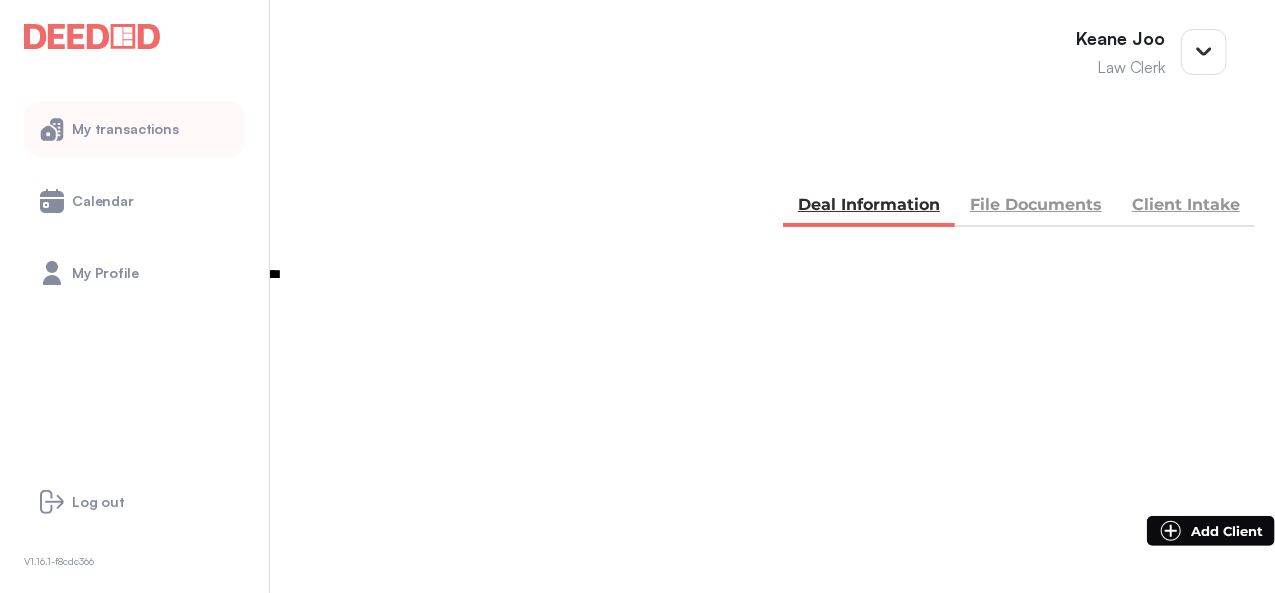 click on "My transactions" at bounding box center [125, 129] 